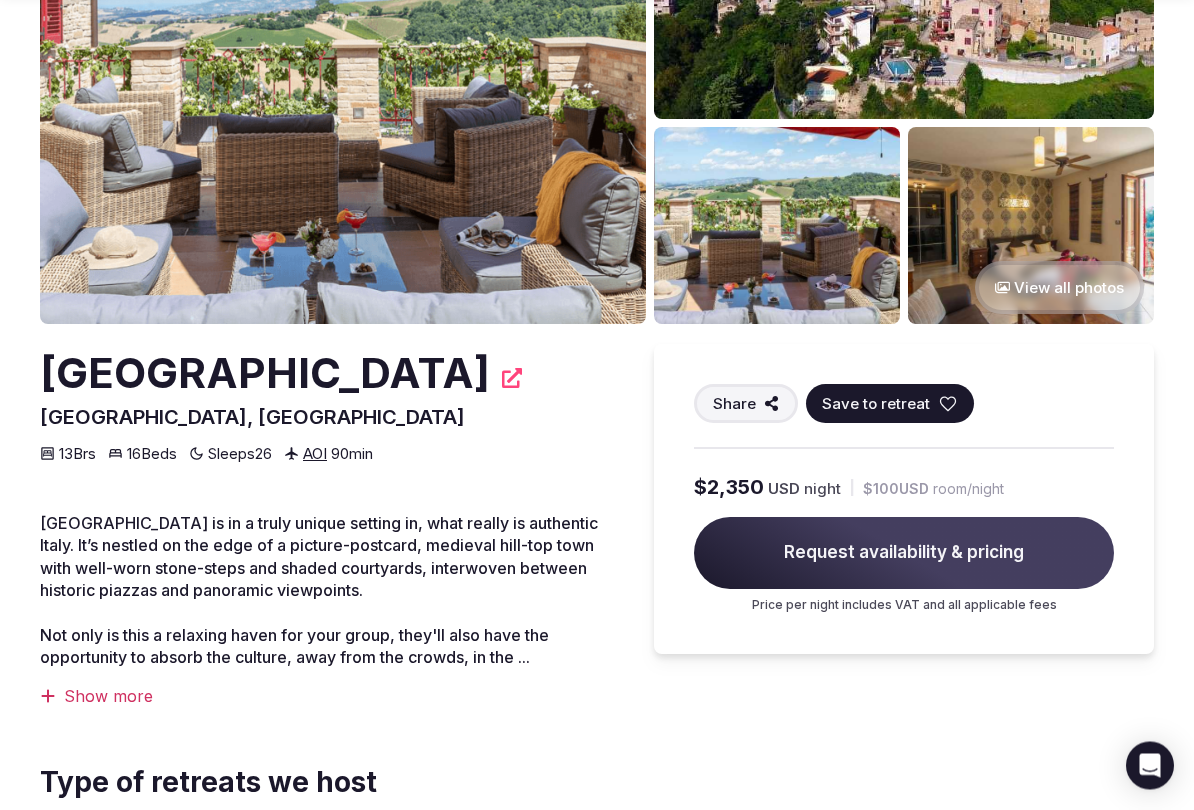scroll, scrollTop: 273, scrollLeft: 0, axis: vertical 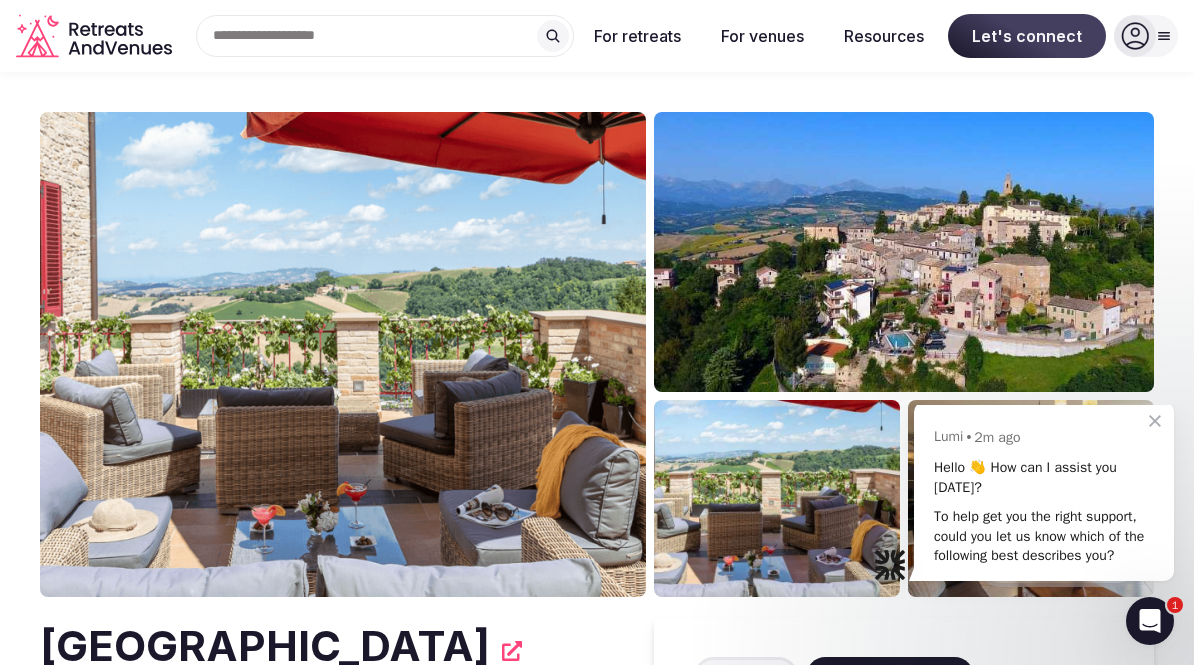 click at bounding box center (904, 252) 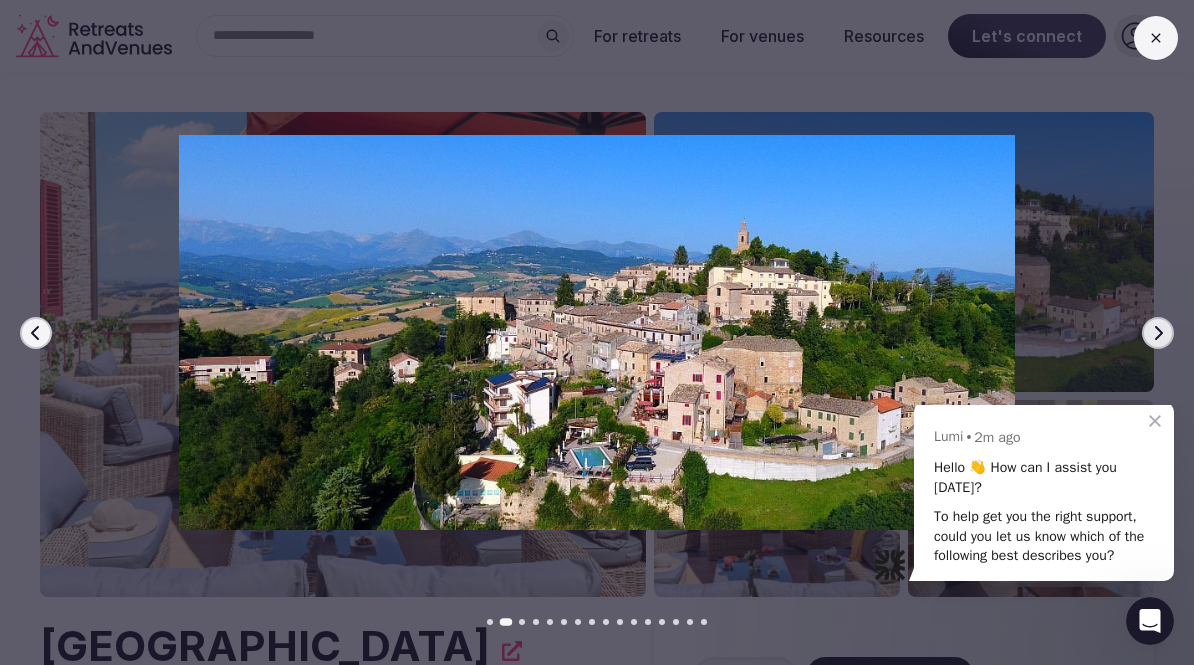 click on "Clear" at bounding box center (1155, 421) 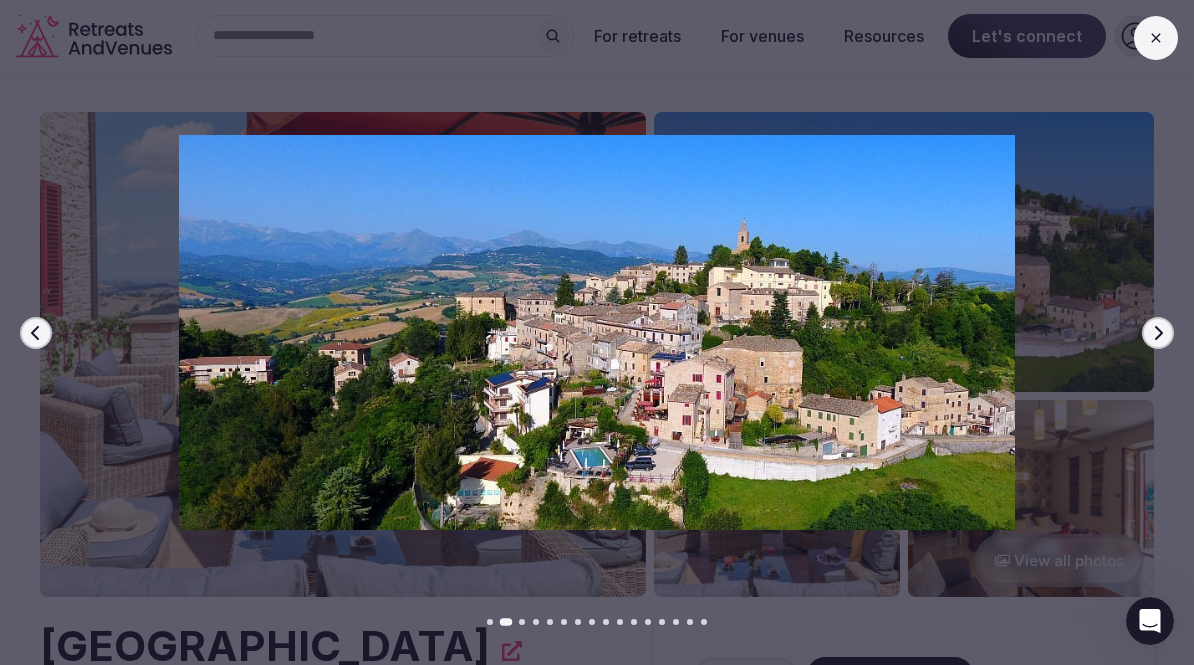 click on "Next slide" at bounding box center (1158, 333) 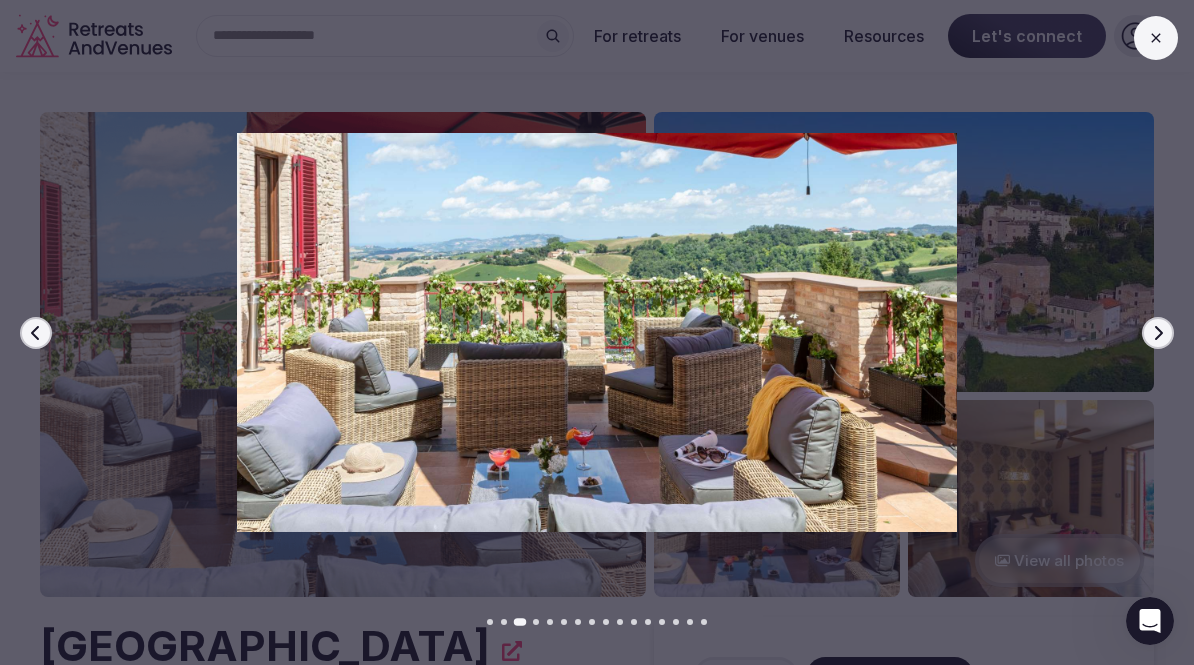 click 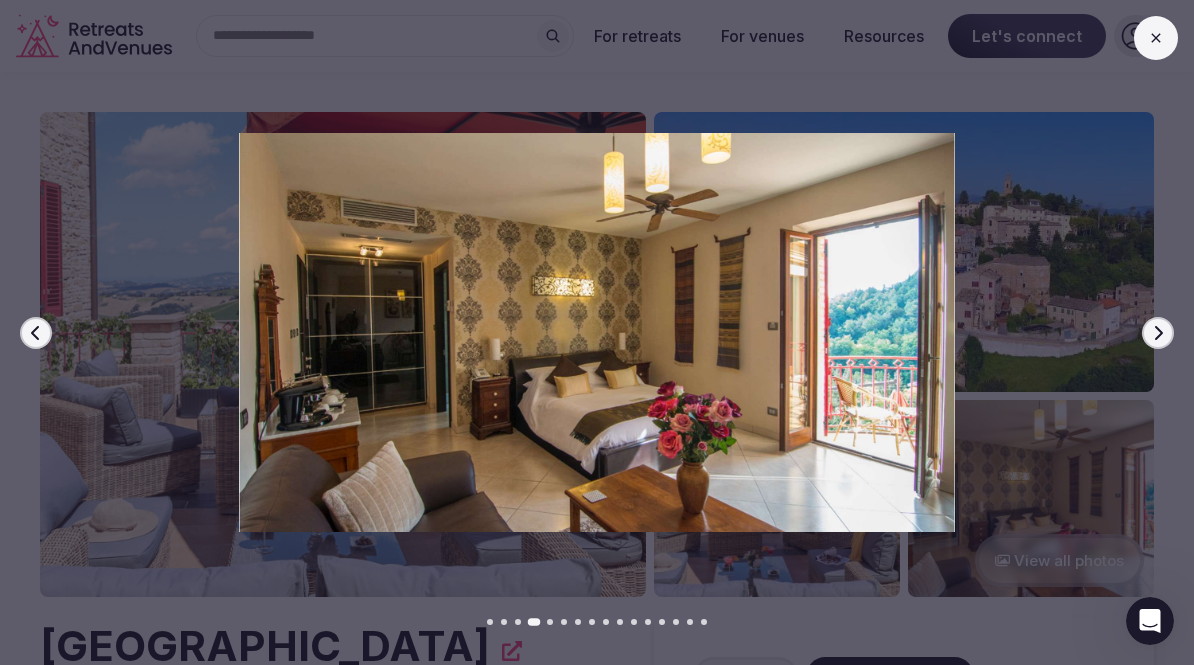 click 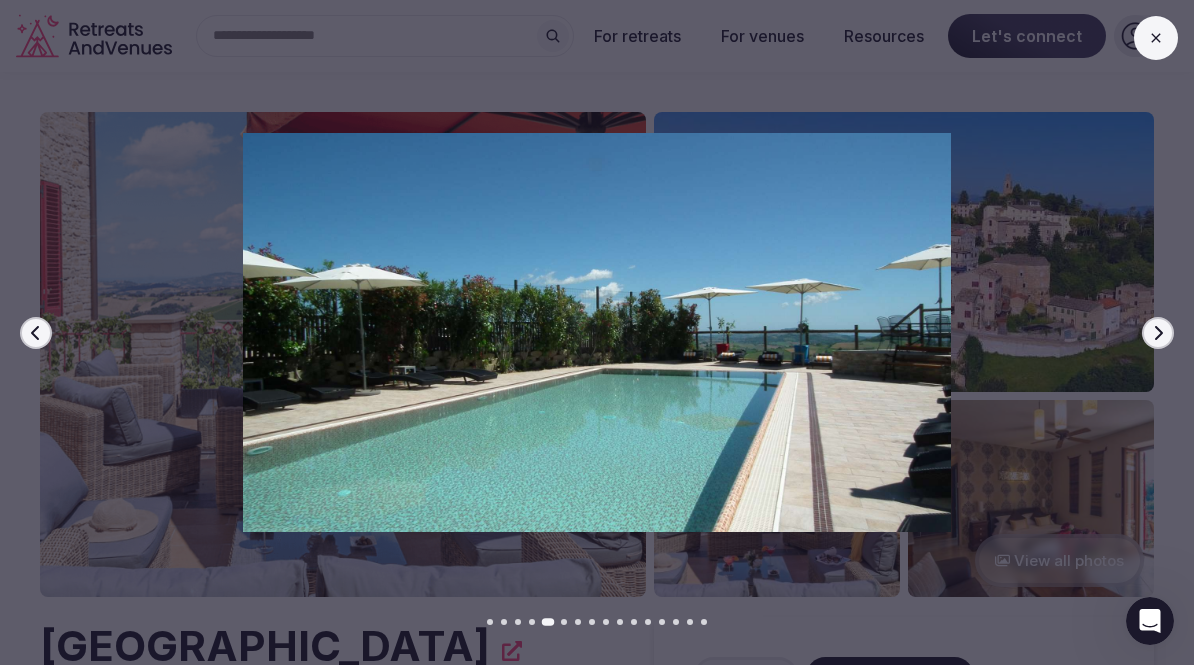 click 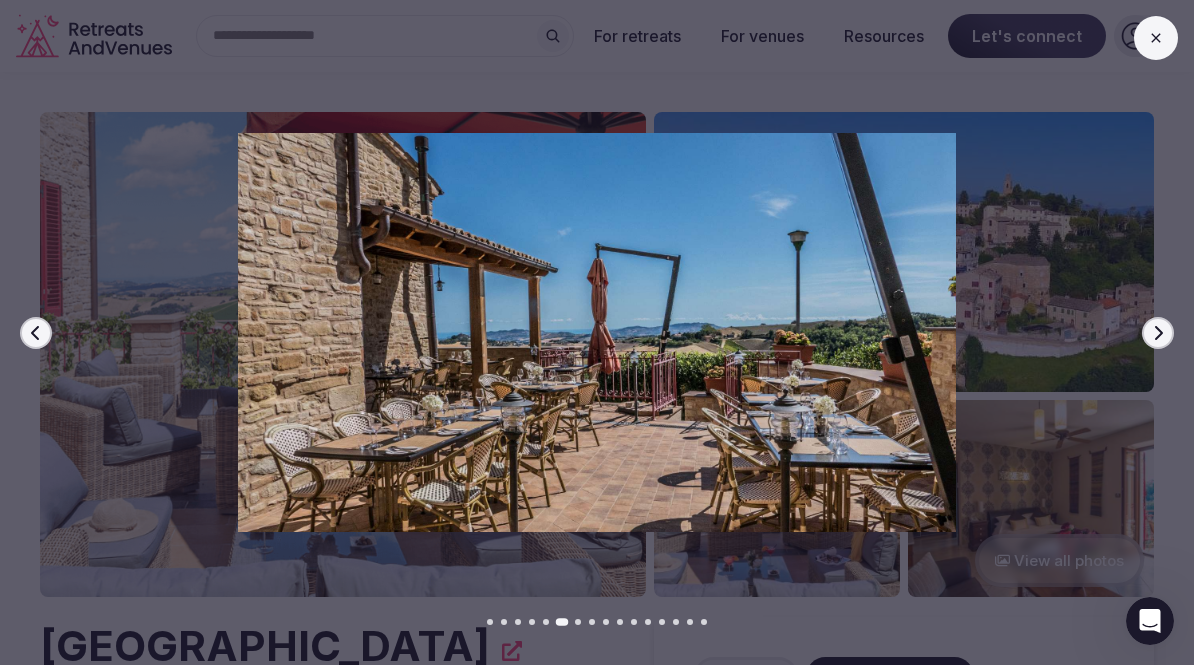 click on "Next slide" at bounding box center (1158, 333) 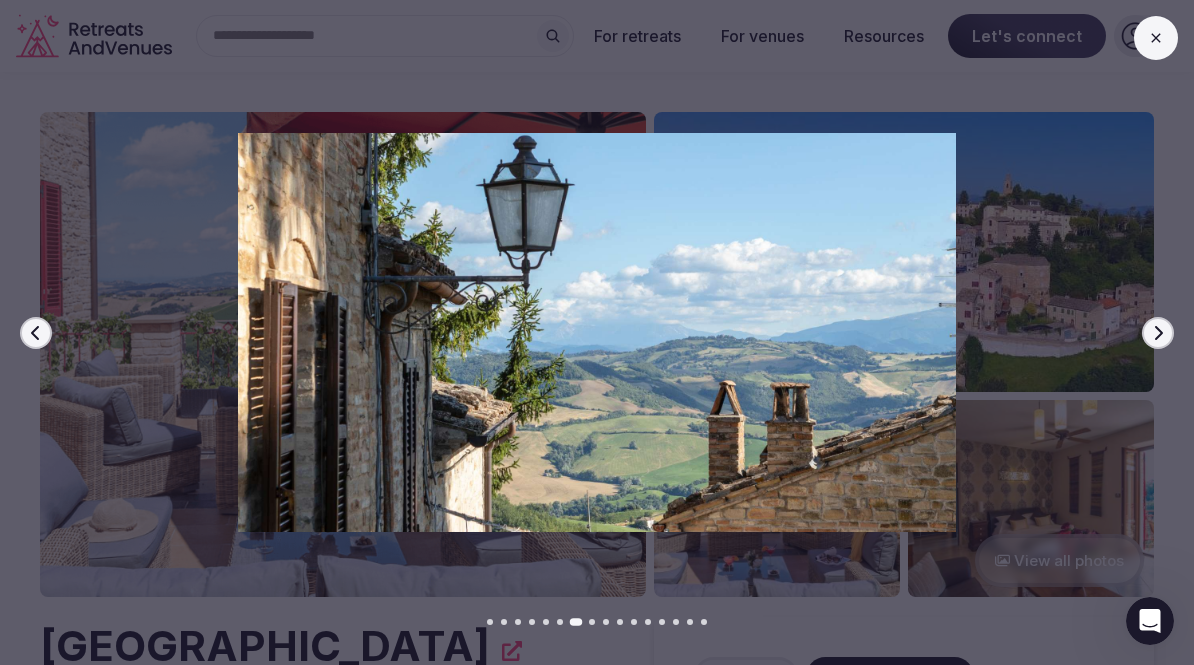 click on "Next slide" at bounding box center [1158, 333] 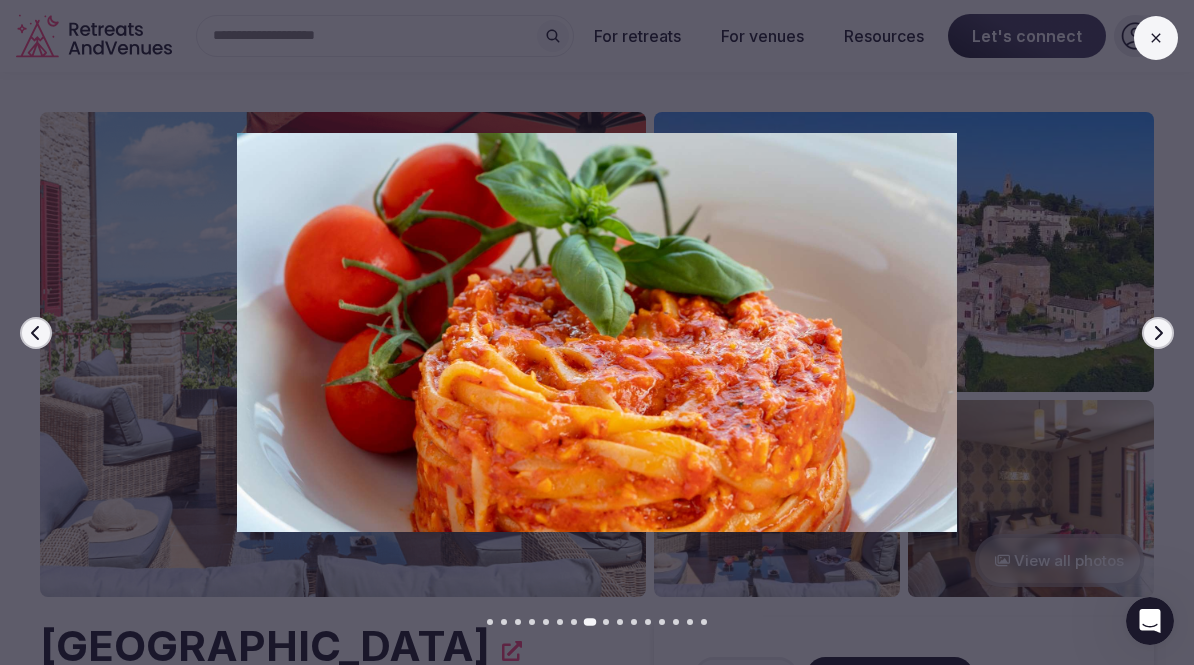 click on "Next slide" at bounding box center (1158, 333) 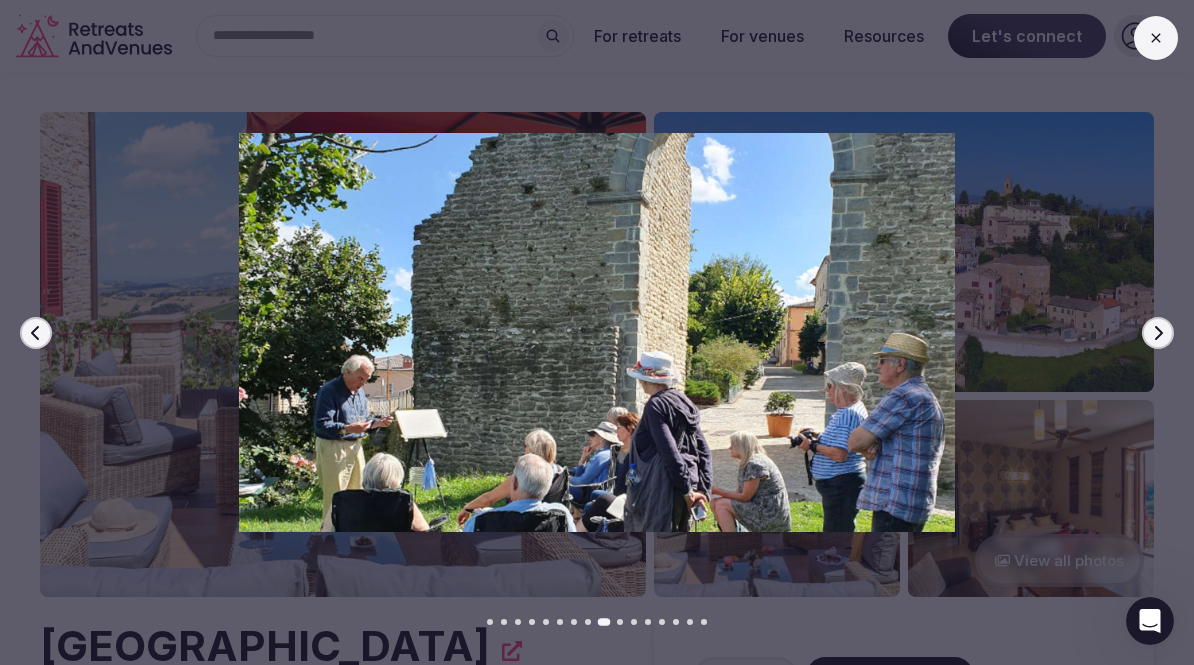 click 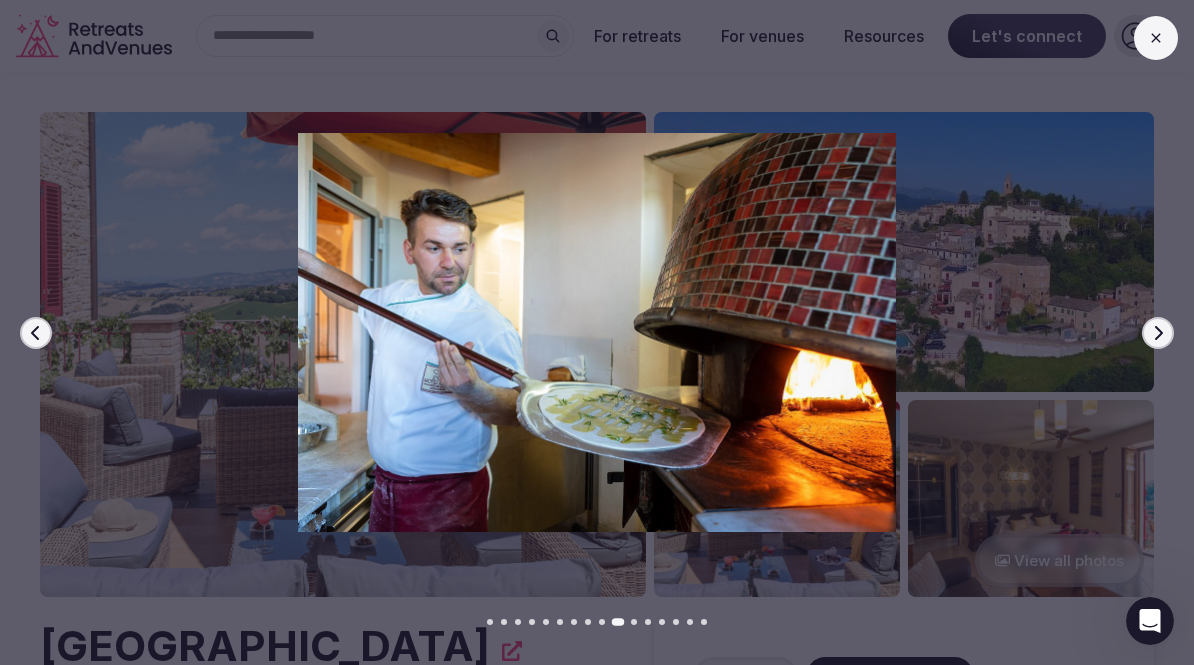 click on "Next slide" at bounding box center [1158, 333] 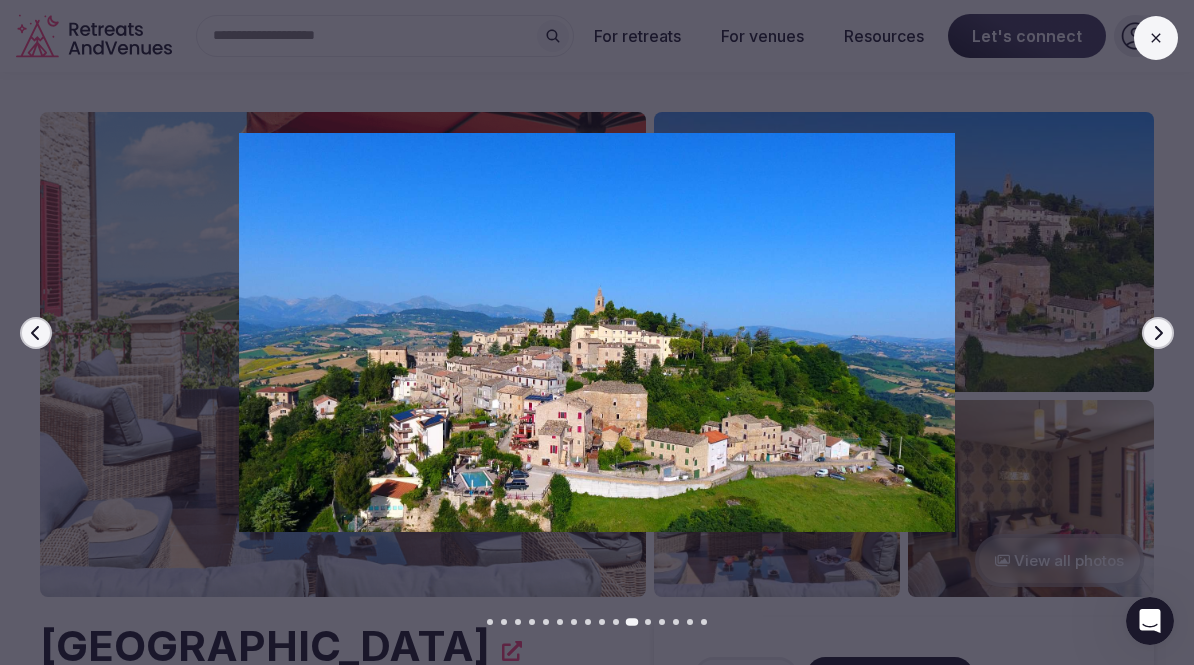 click 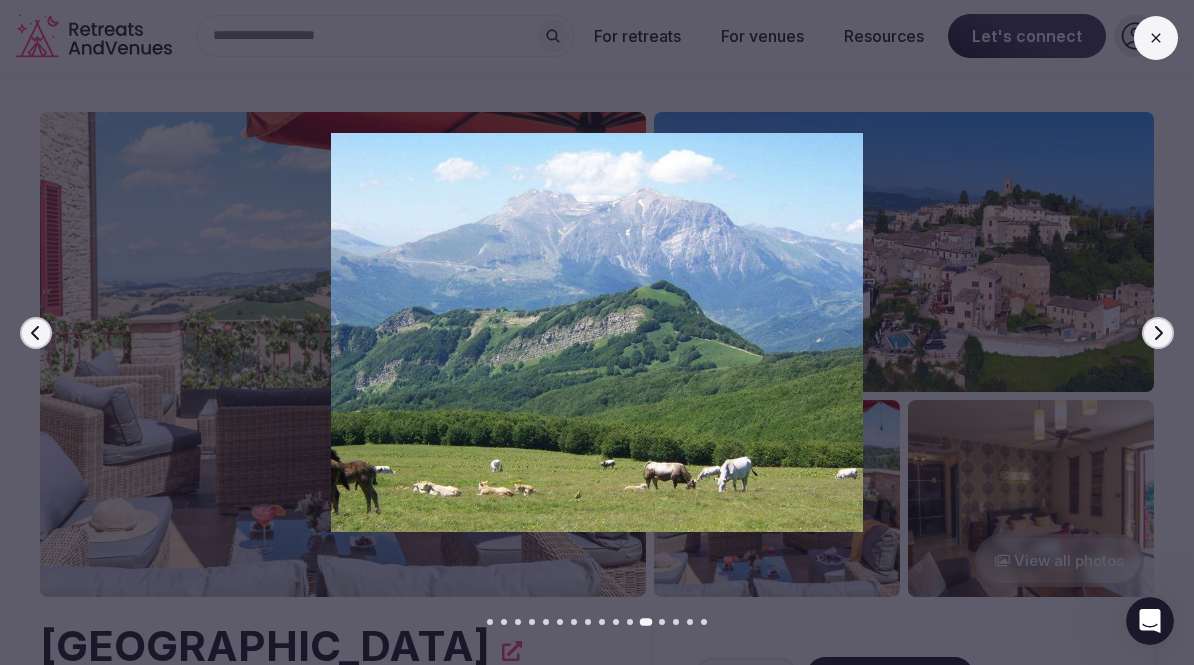 click on "Next slide" at bounding box center (1158, 333) 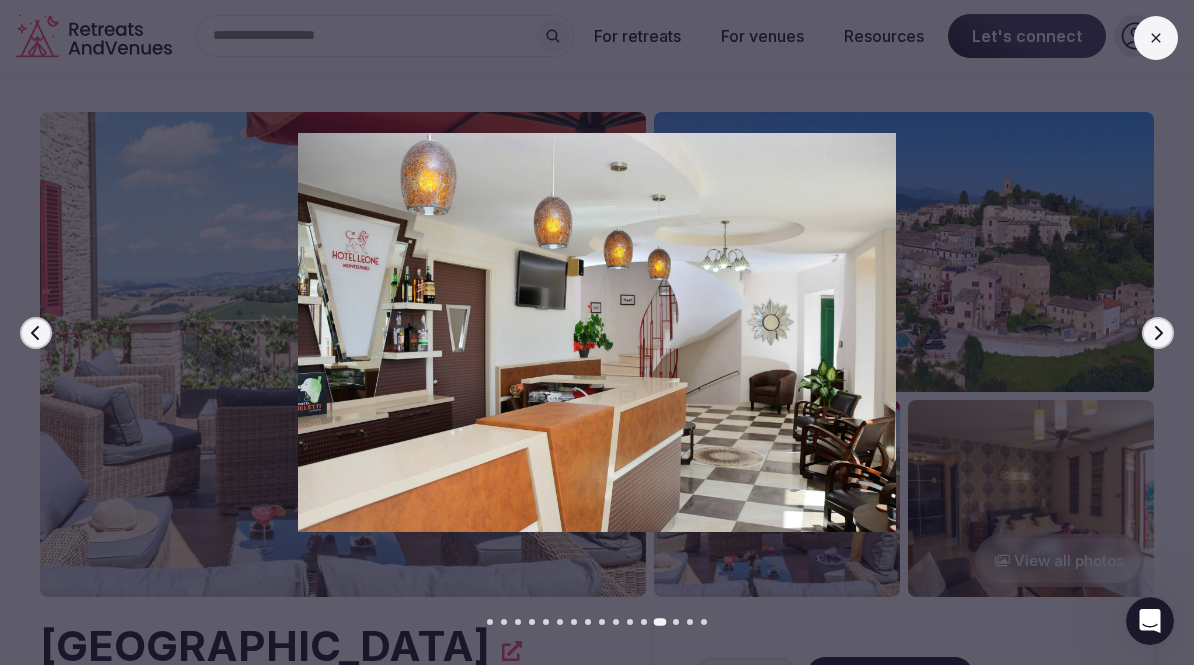 click 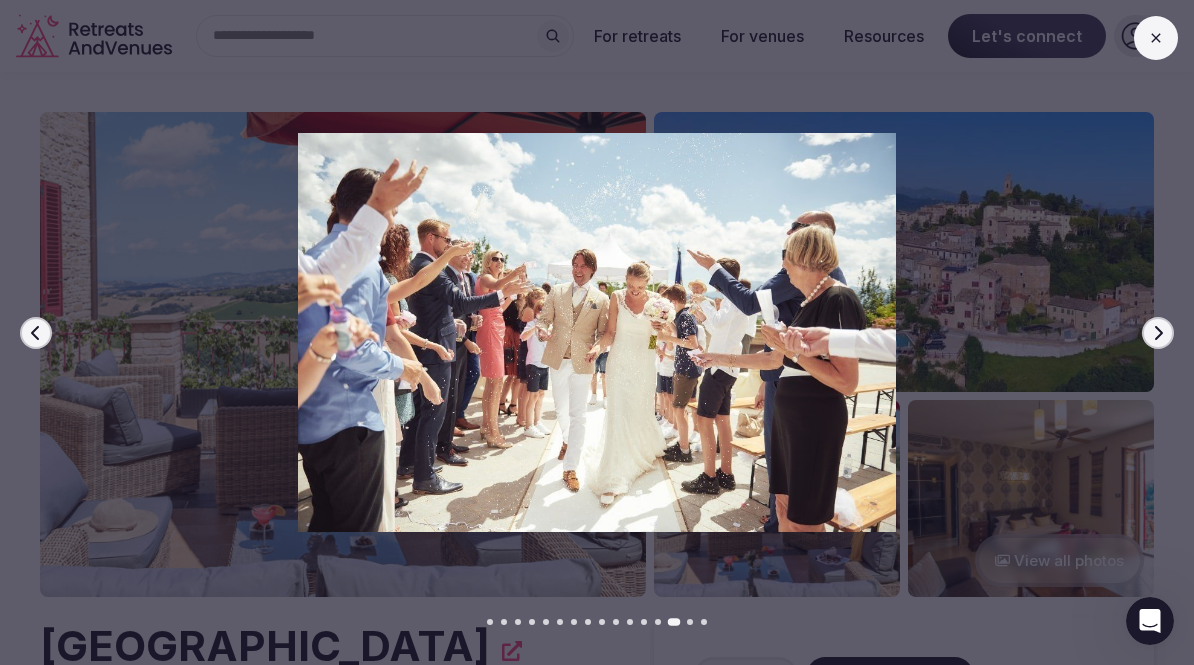 click on "Next slide" at bounding box center [1158, 333] 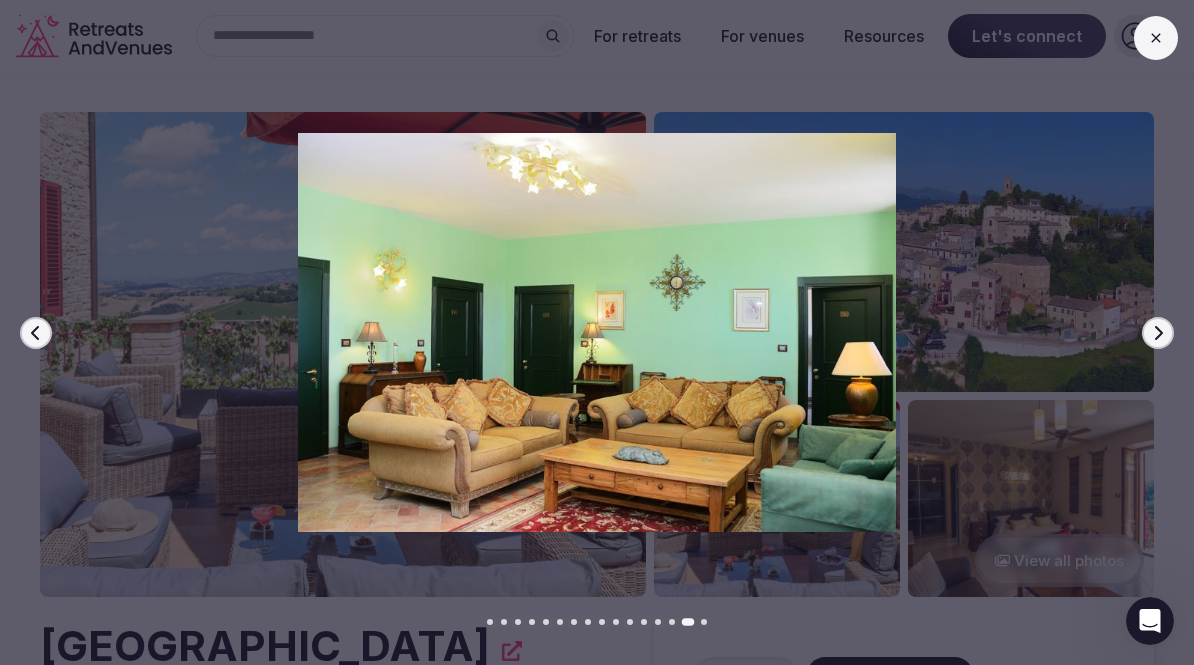 click on "Next slide" at bounding box center (1158, 333) 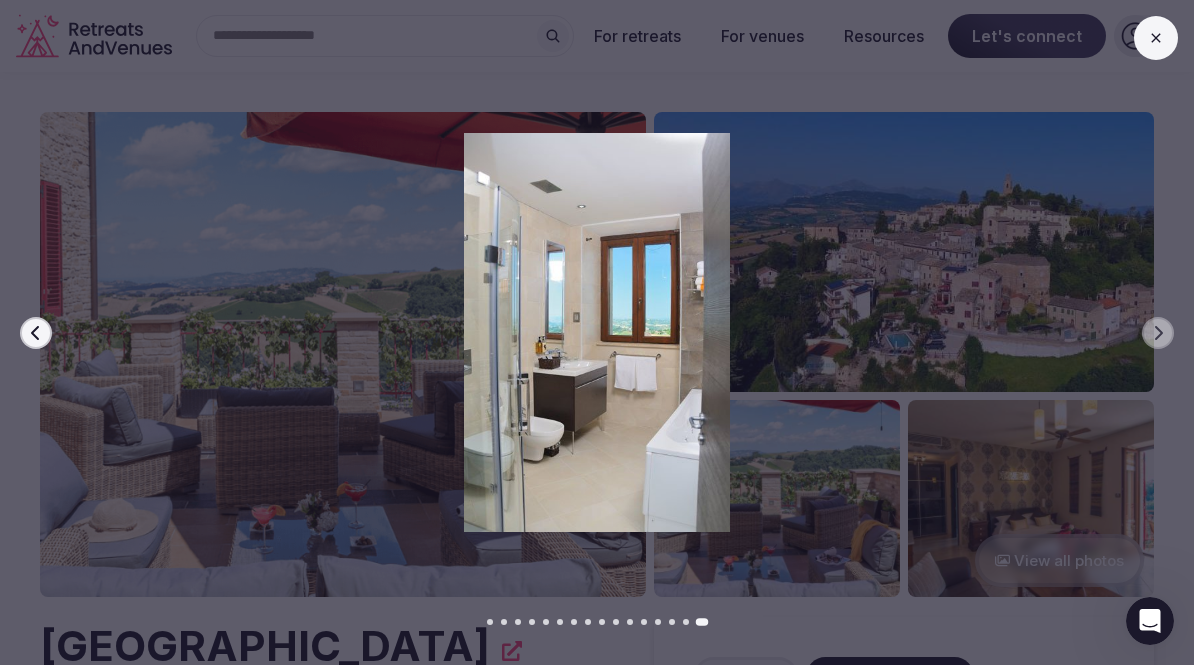 click at bounding box center (589, 332) 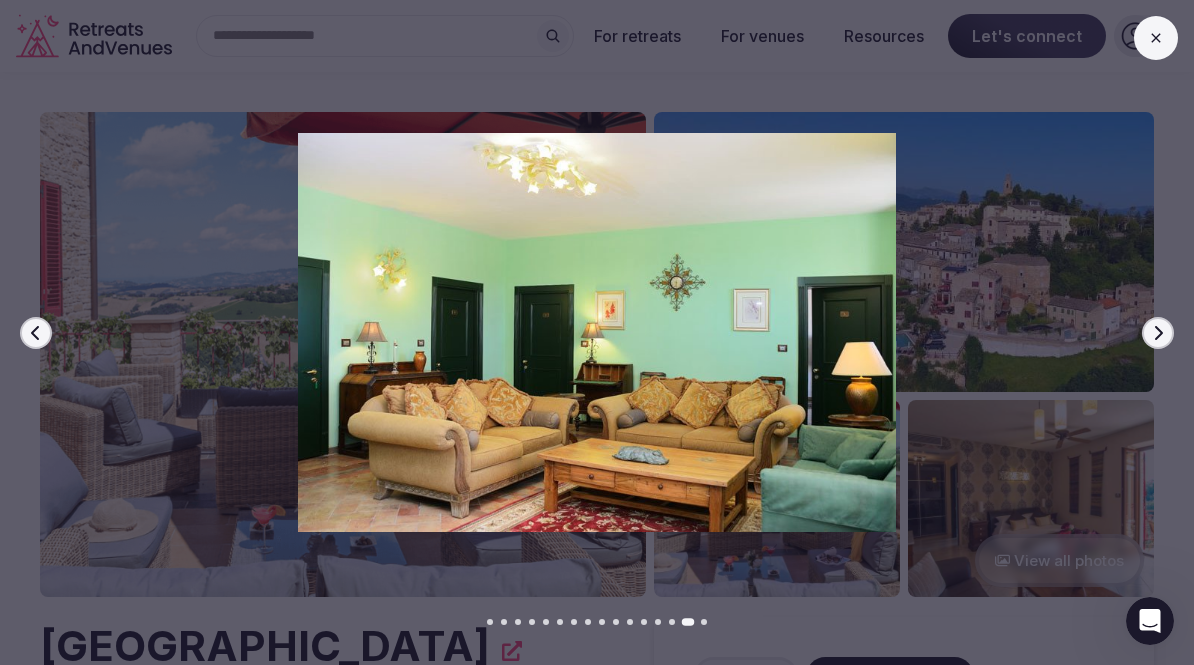 click 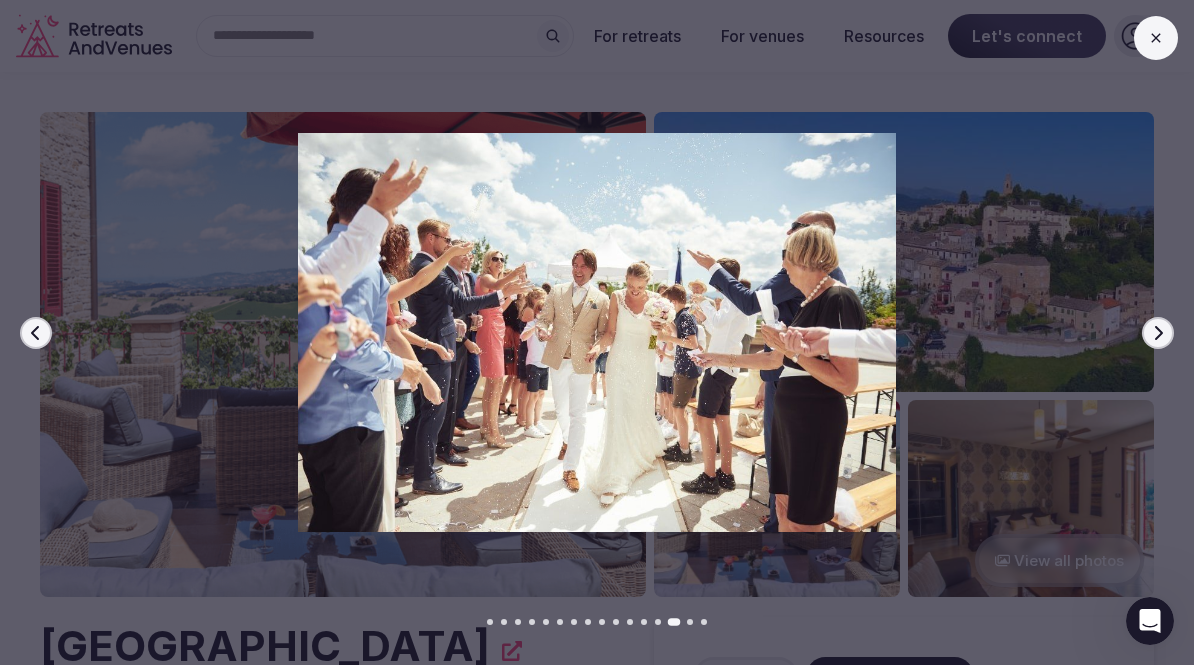 click 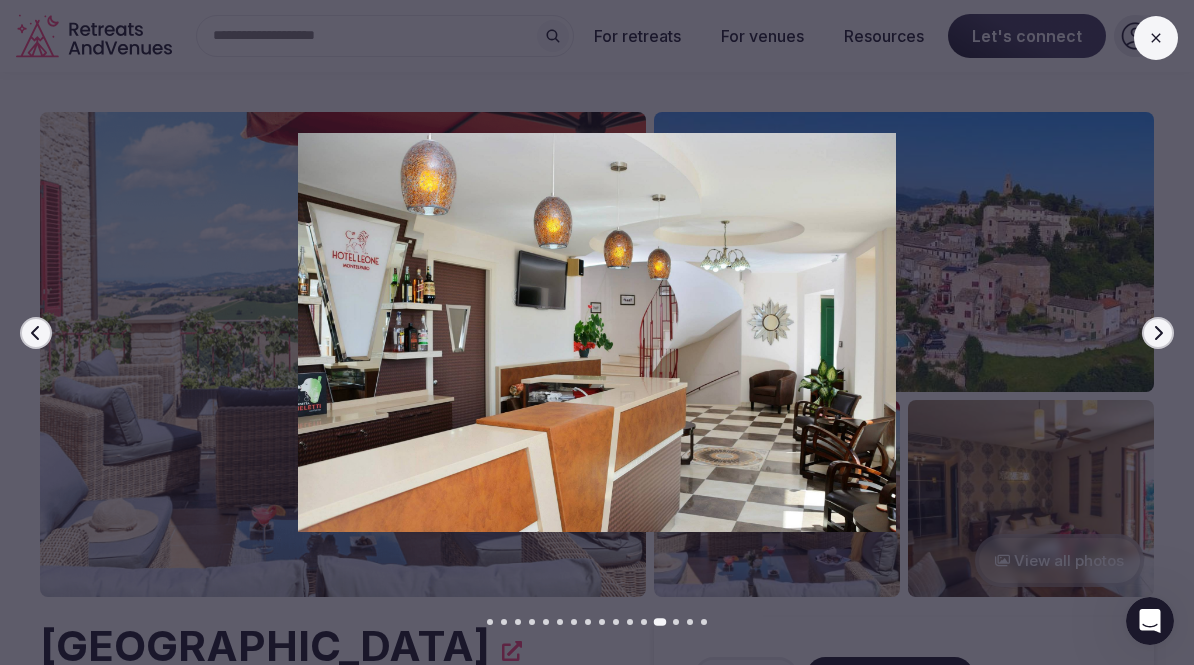 click on "Previous slide" at bounding box center (36, 333) 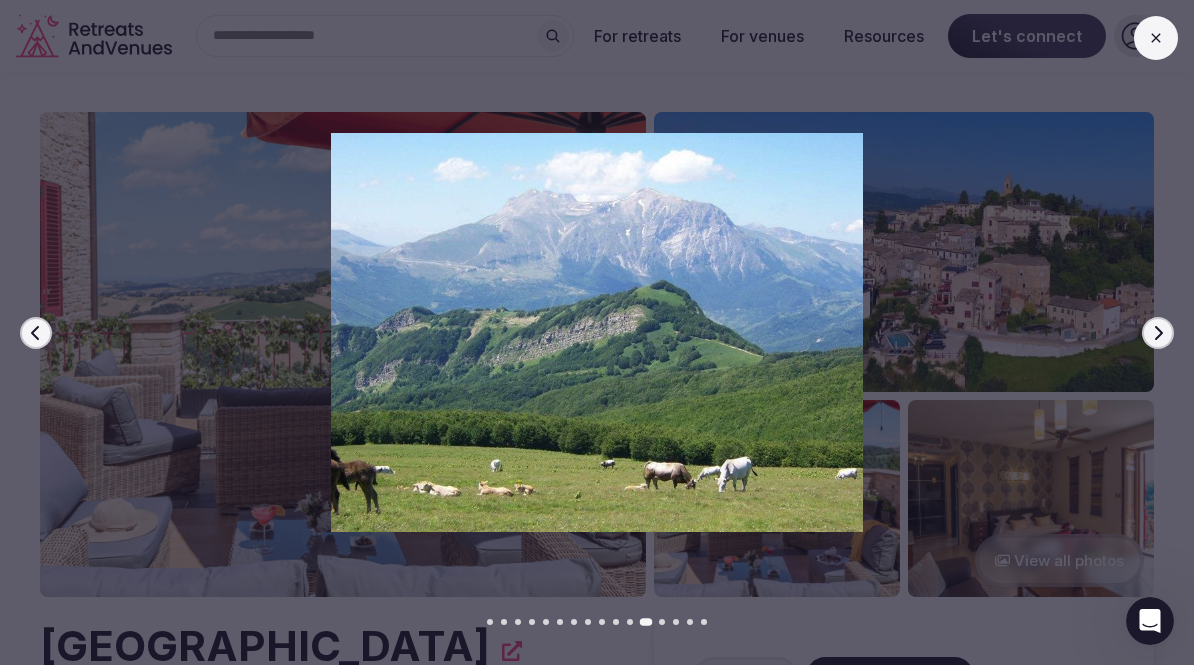 click 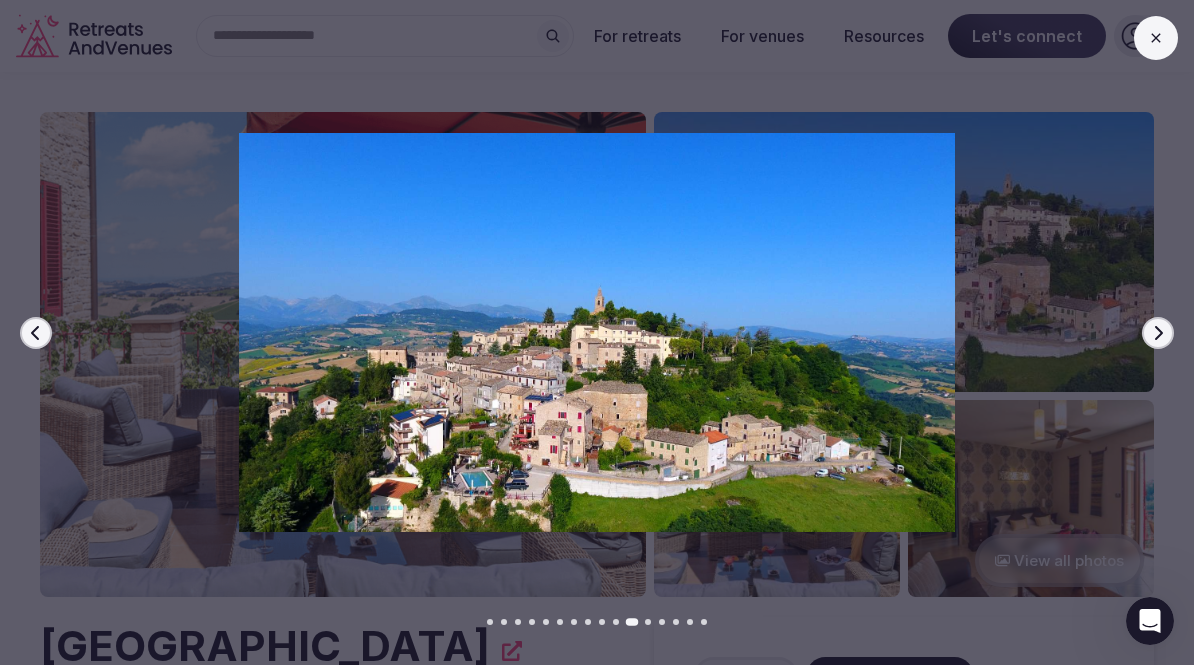 click 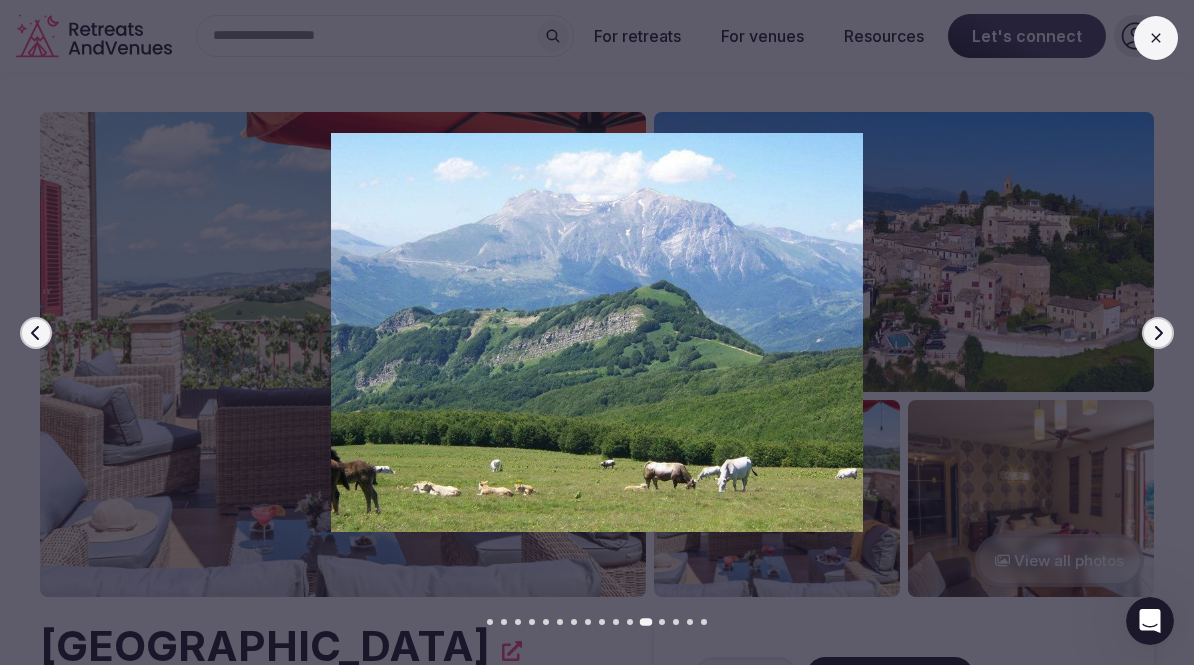 click on "Previous slide" at bounding box center (36, 333) 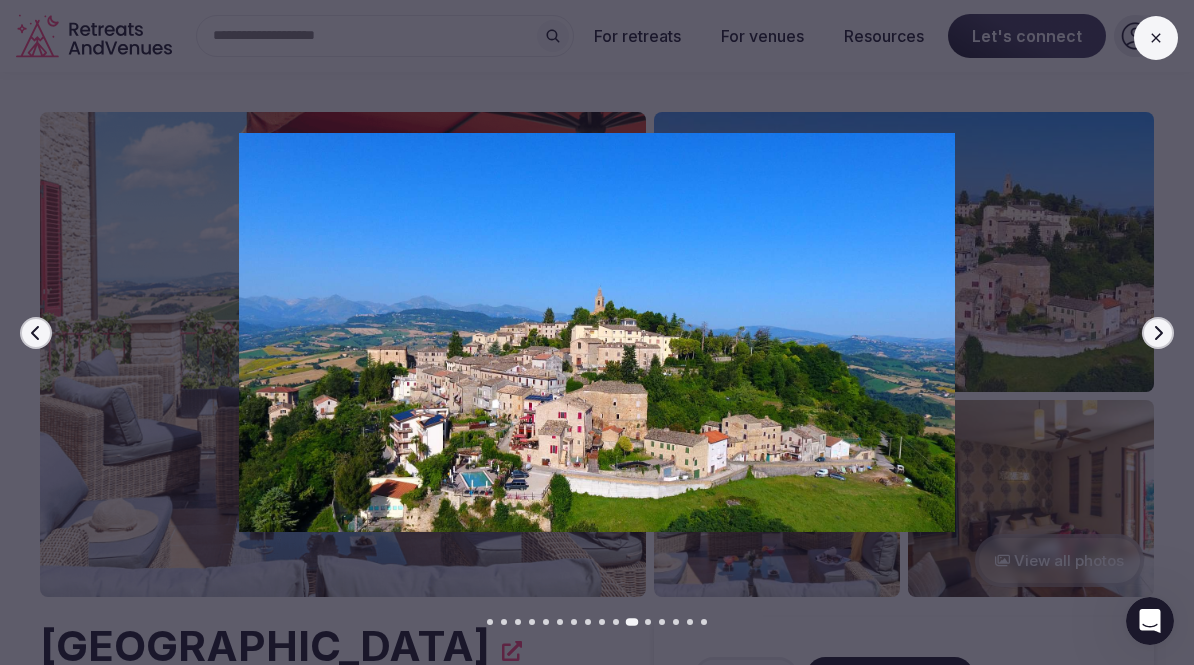 click on "Previous slide" at bounding box center [36, 333] 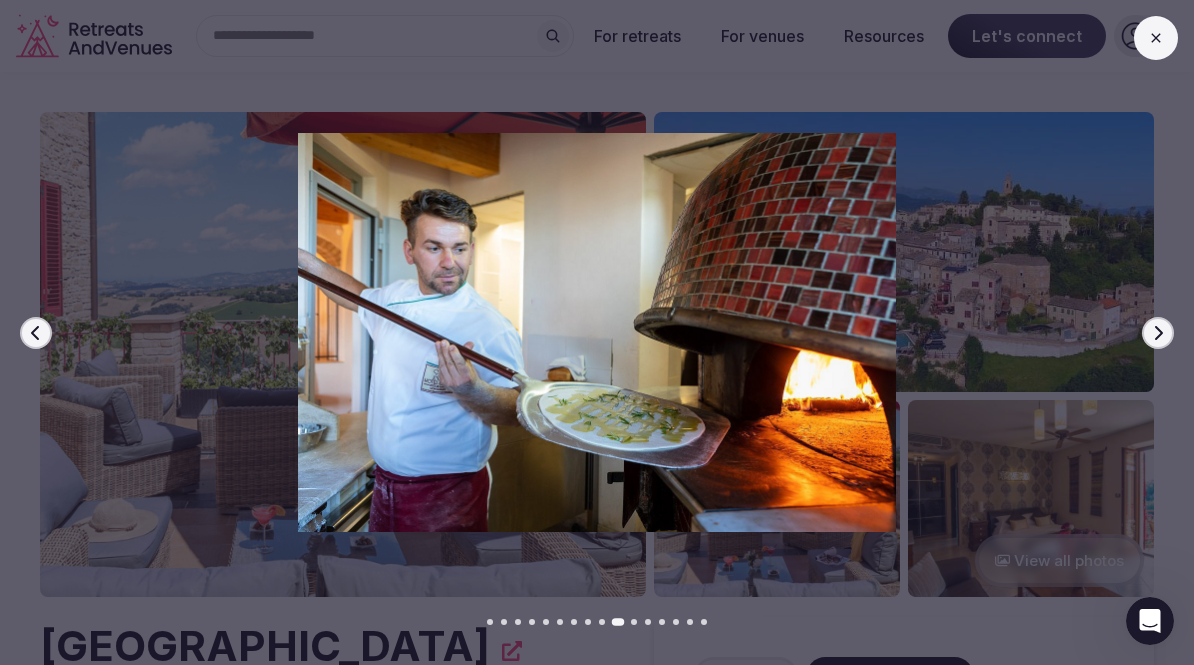 click 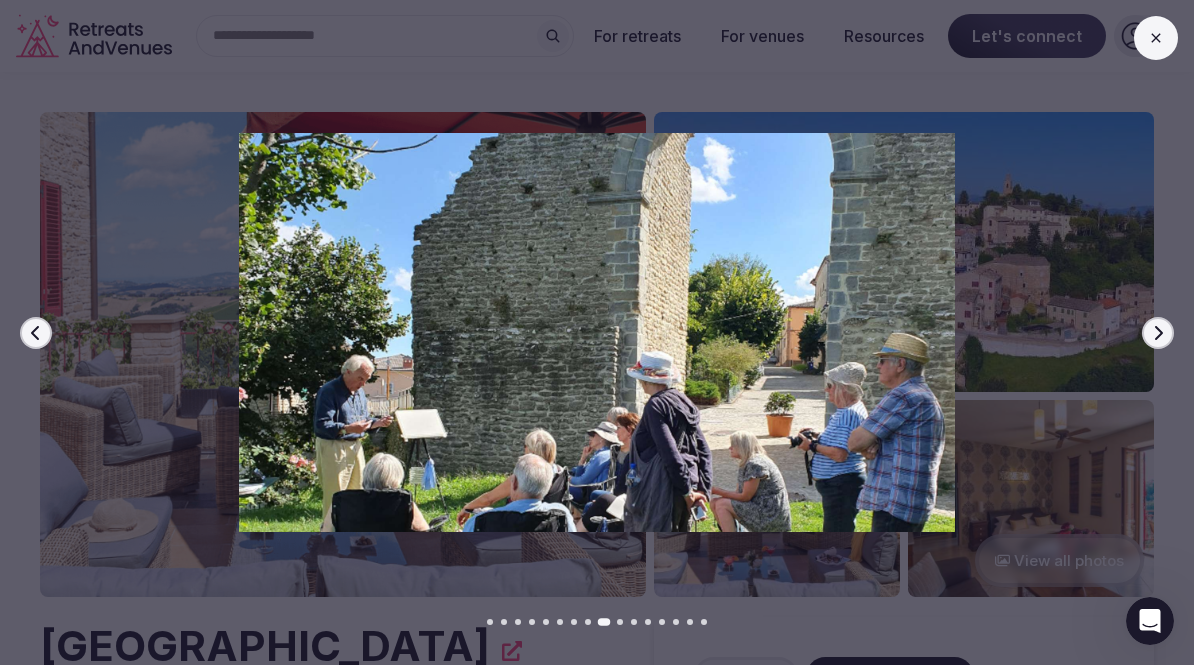 click on "Previous slide" at bounding box center [36, 333] 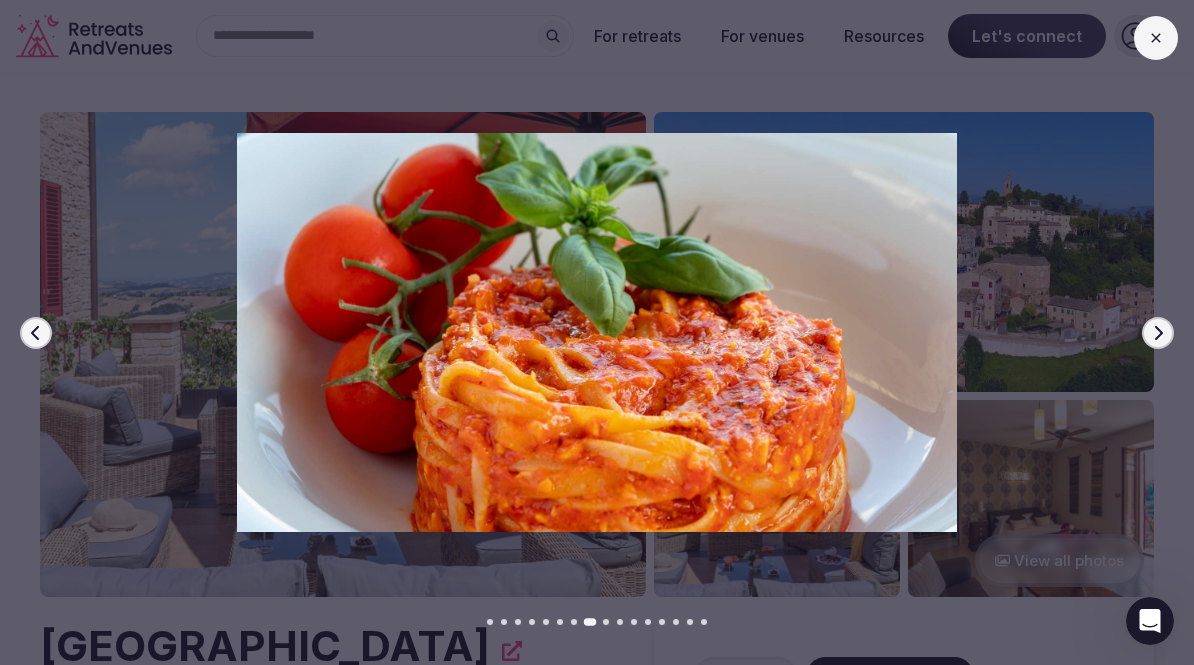 click on "Previous slide" at bounding box center (36, 333) 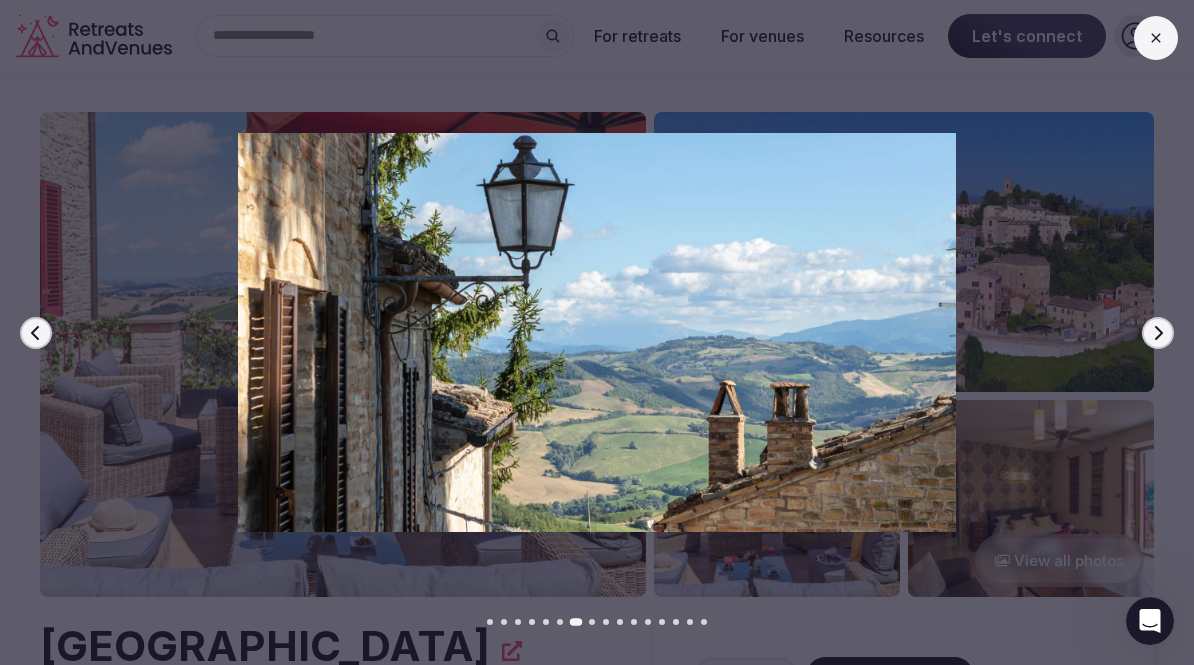 click 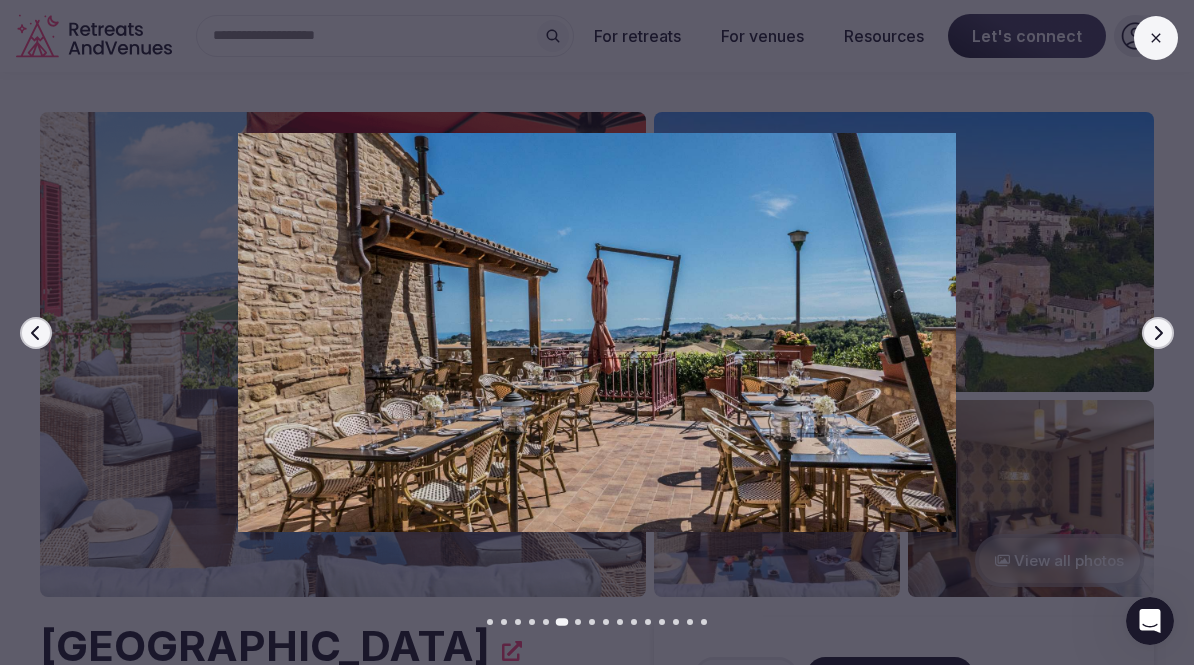 click 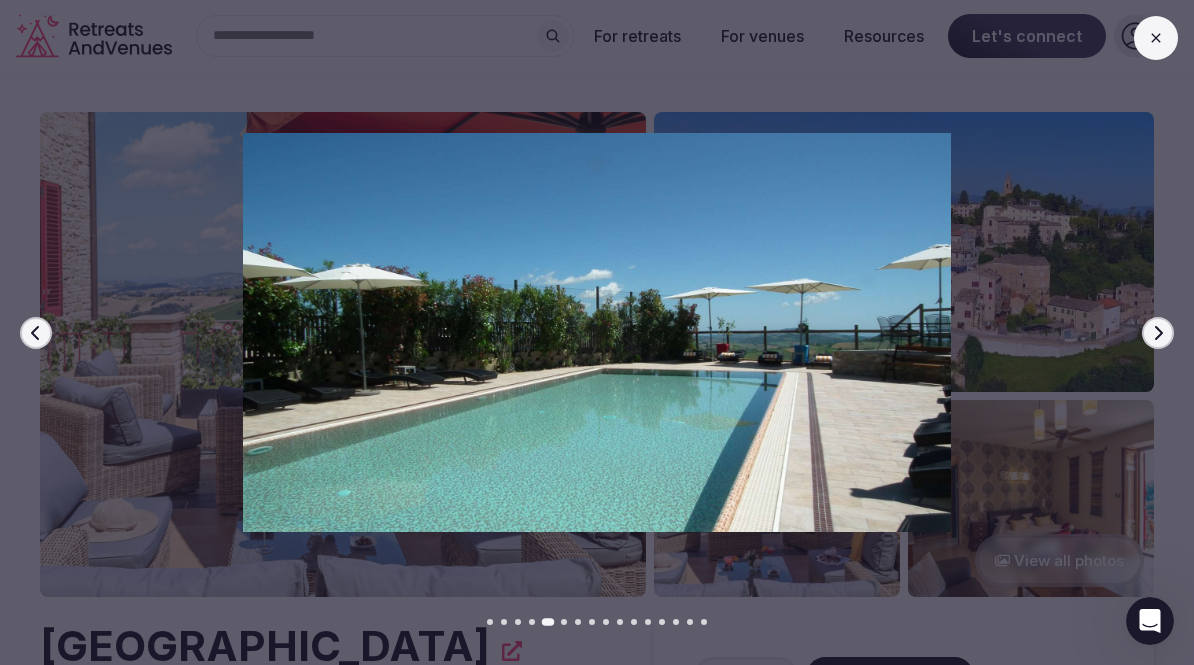 click 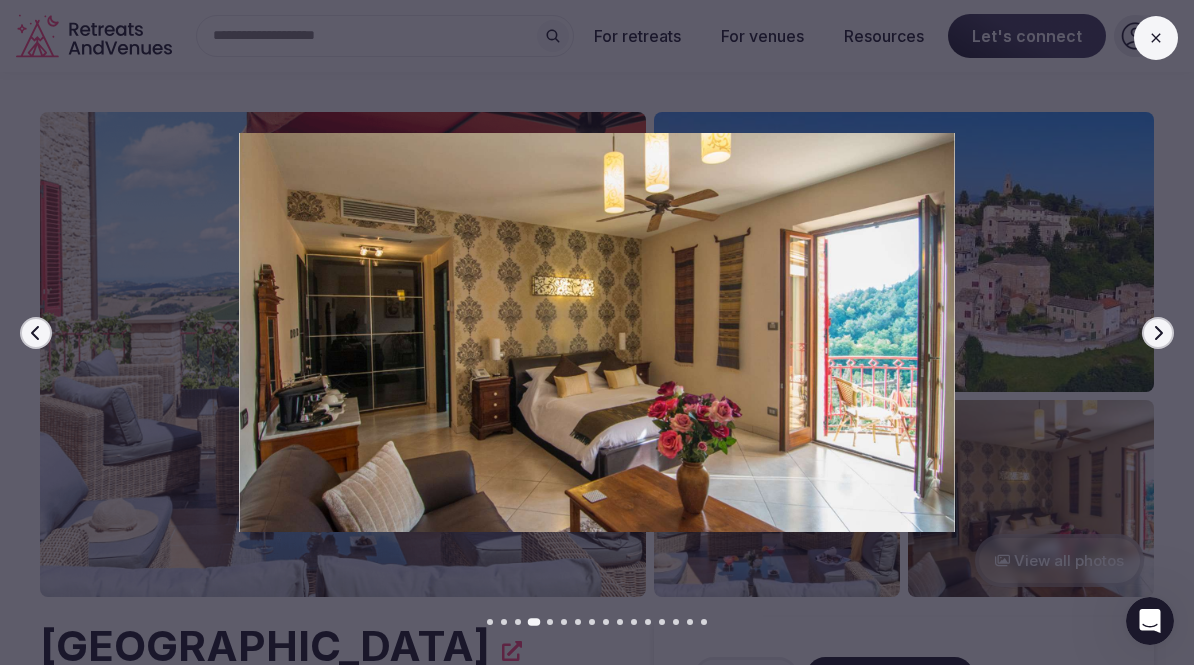 click 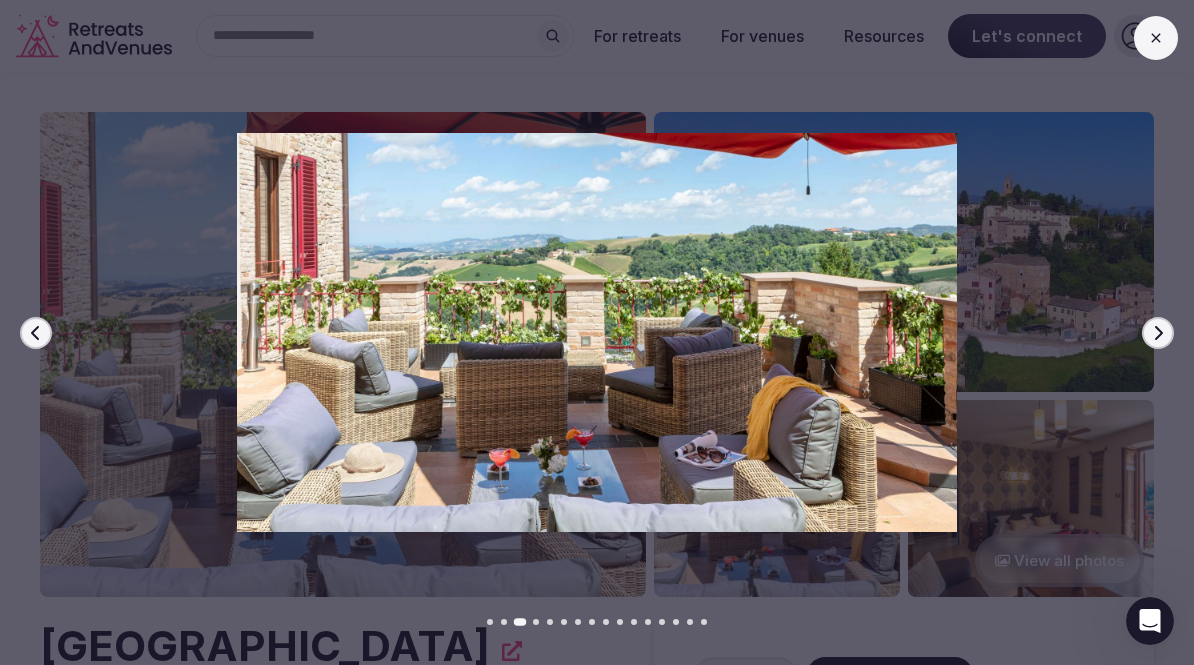 click on "Previous slide" at bounding box center (36, 333) 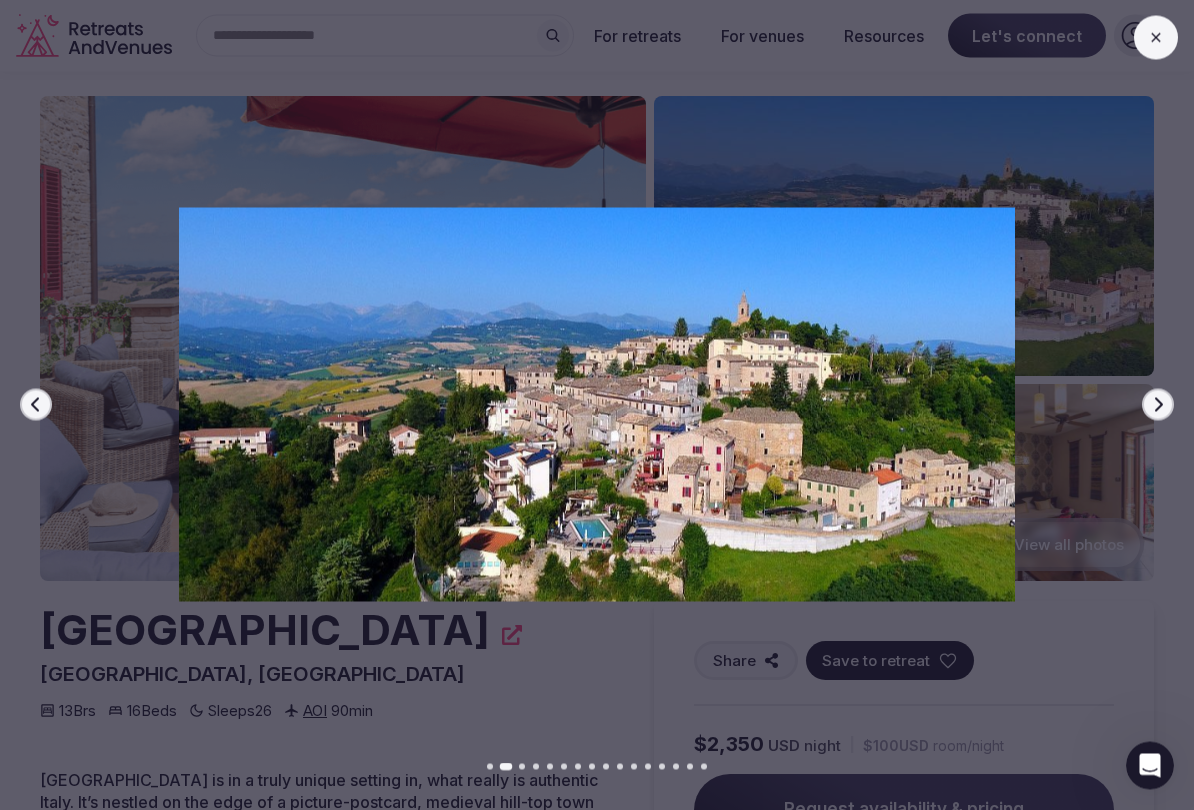 scroll, scrollTop: 1, scrollLeft: 0, axis: vertical 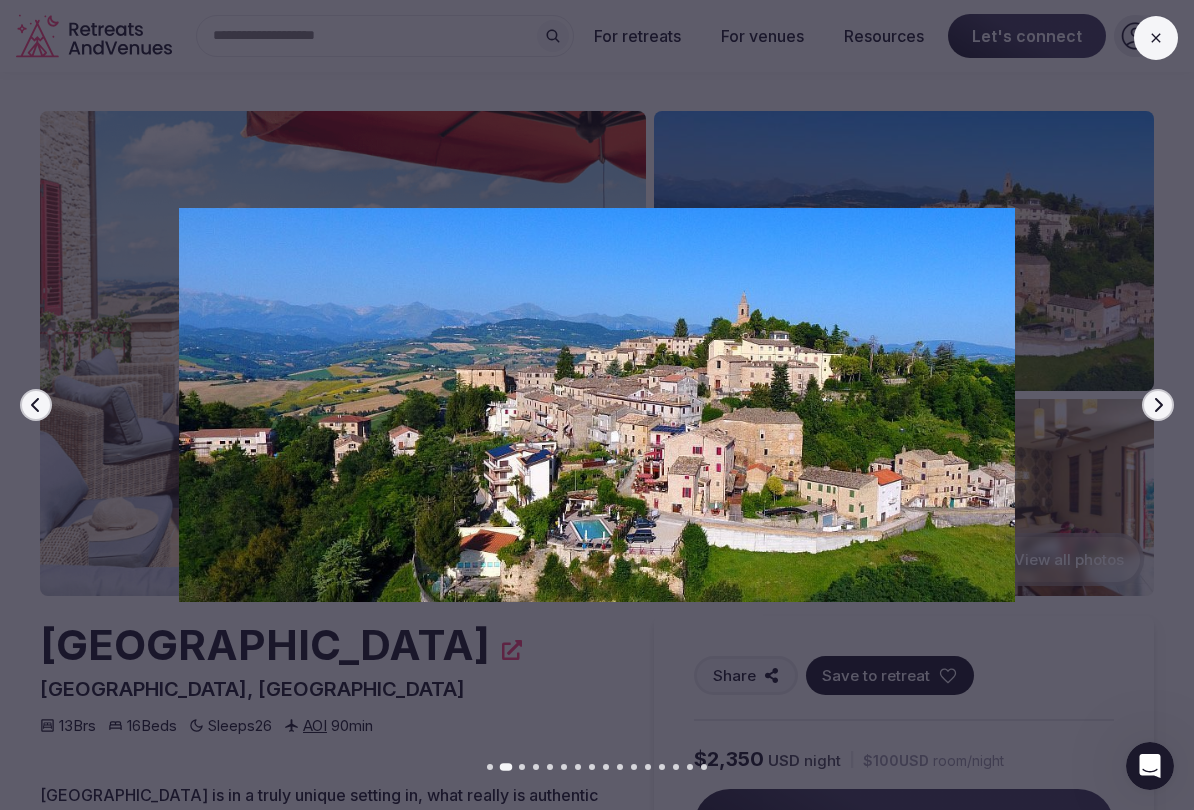 click 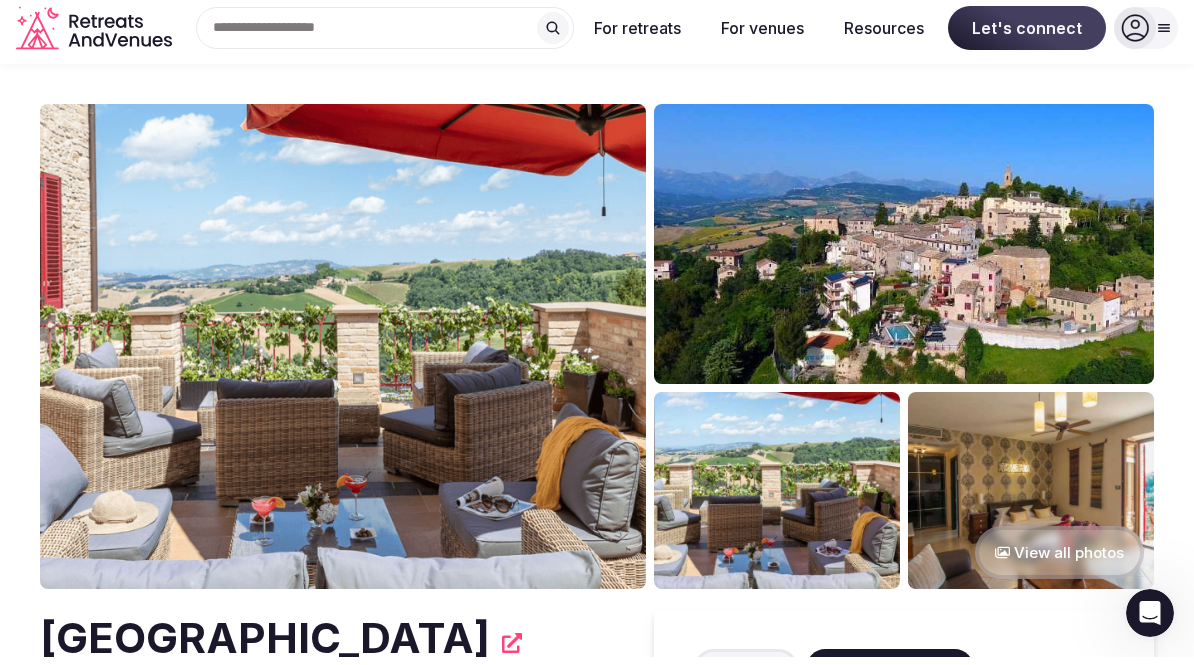 scroll, scrollTop: 8, scrollLeft: 0, axis: vertical 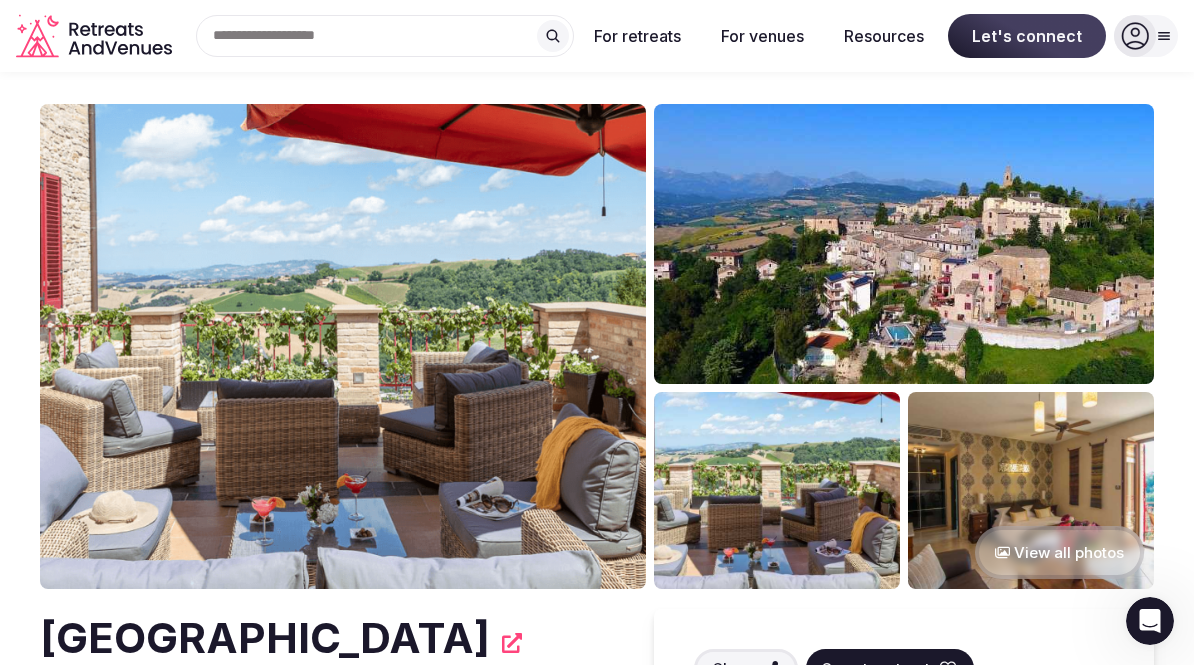 click at bounding box center [1031, 490] 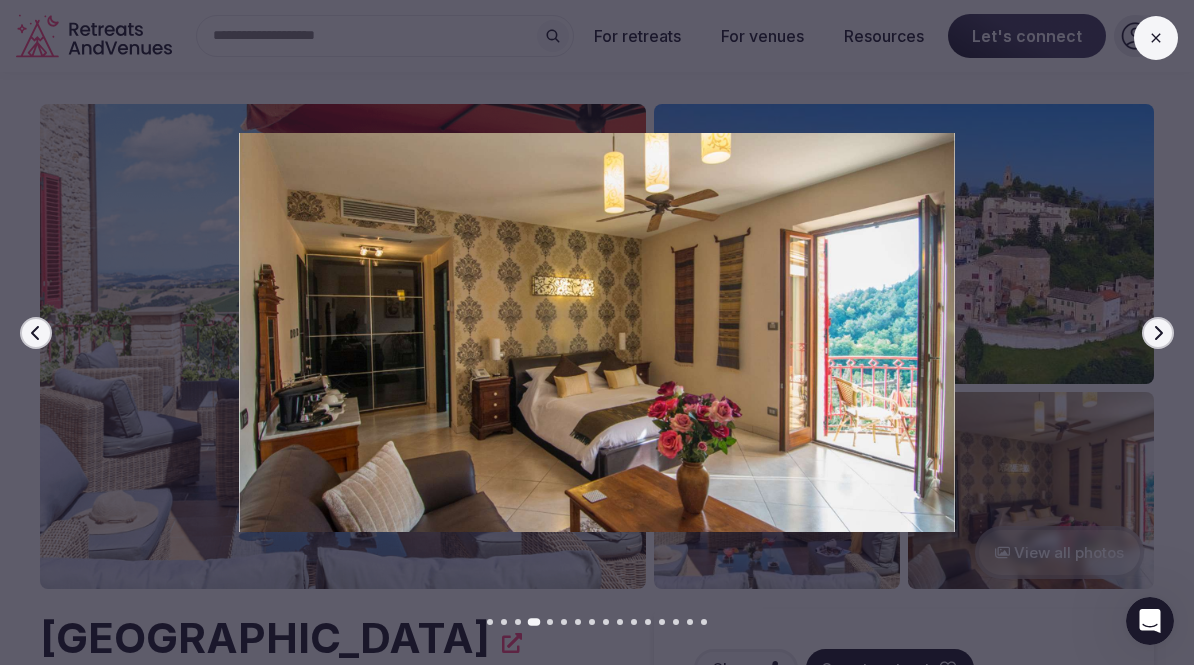 click 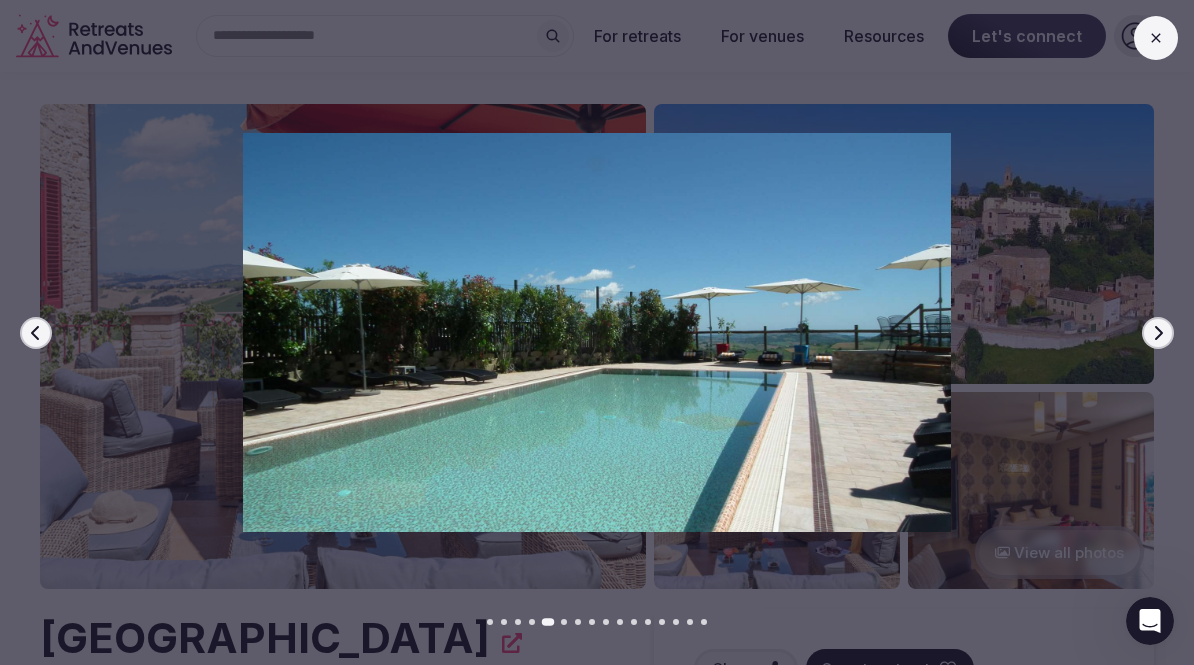 click 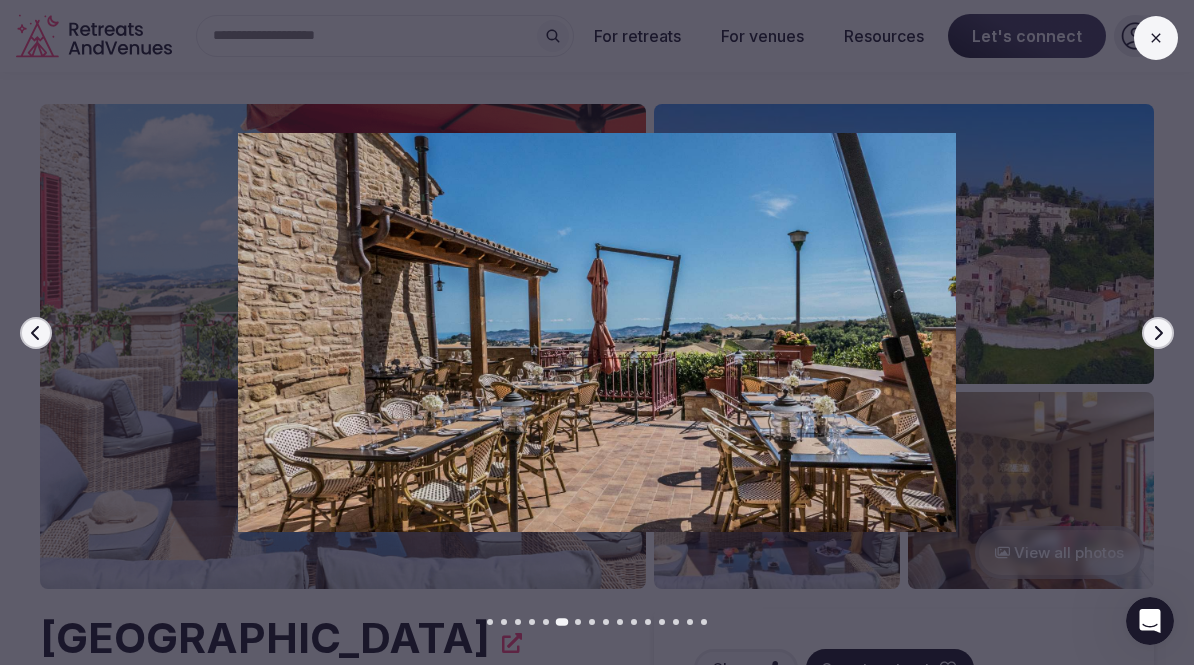 click 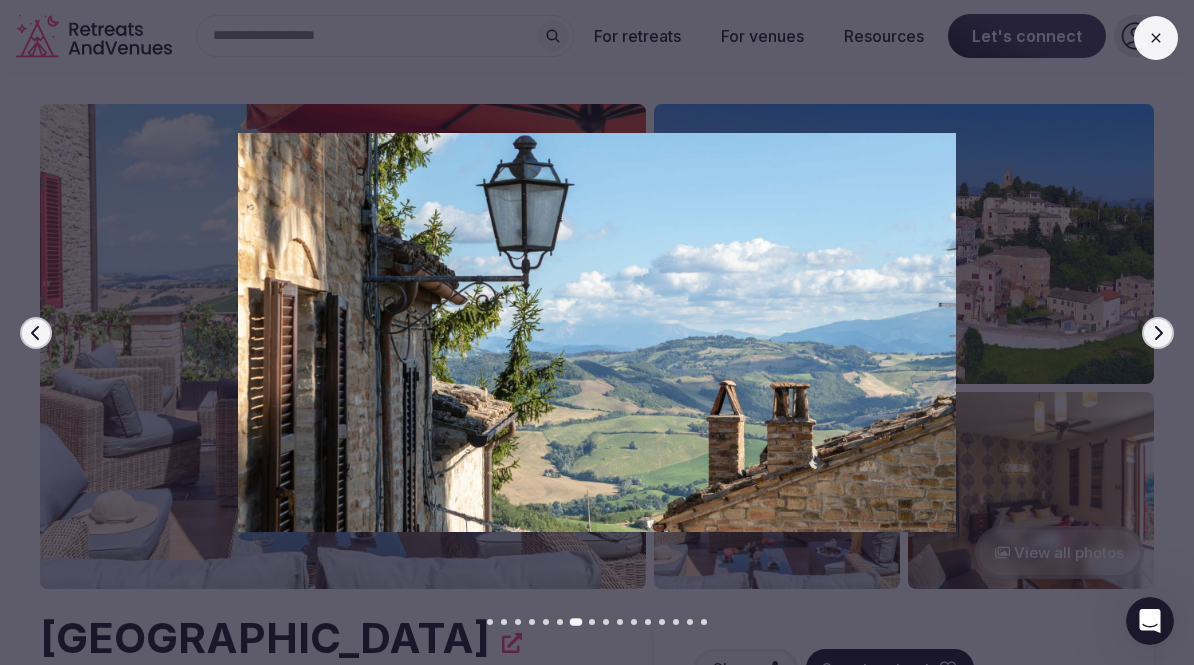 click on "Next slide" at bounding box center [1158, 333] 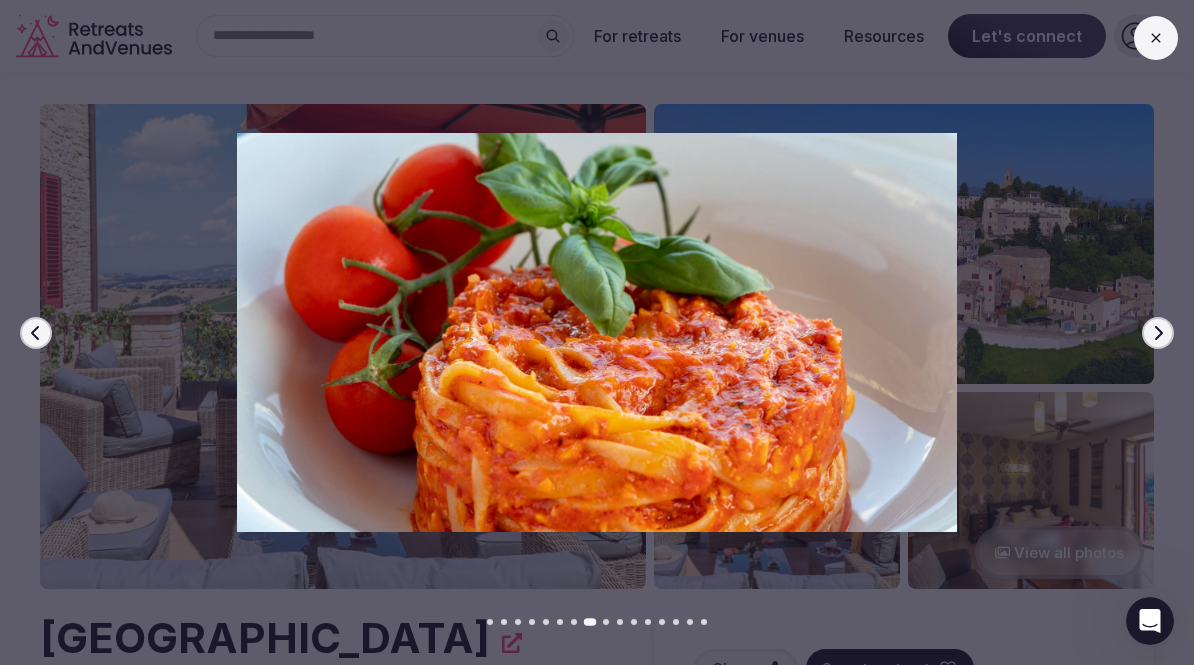 click 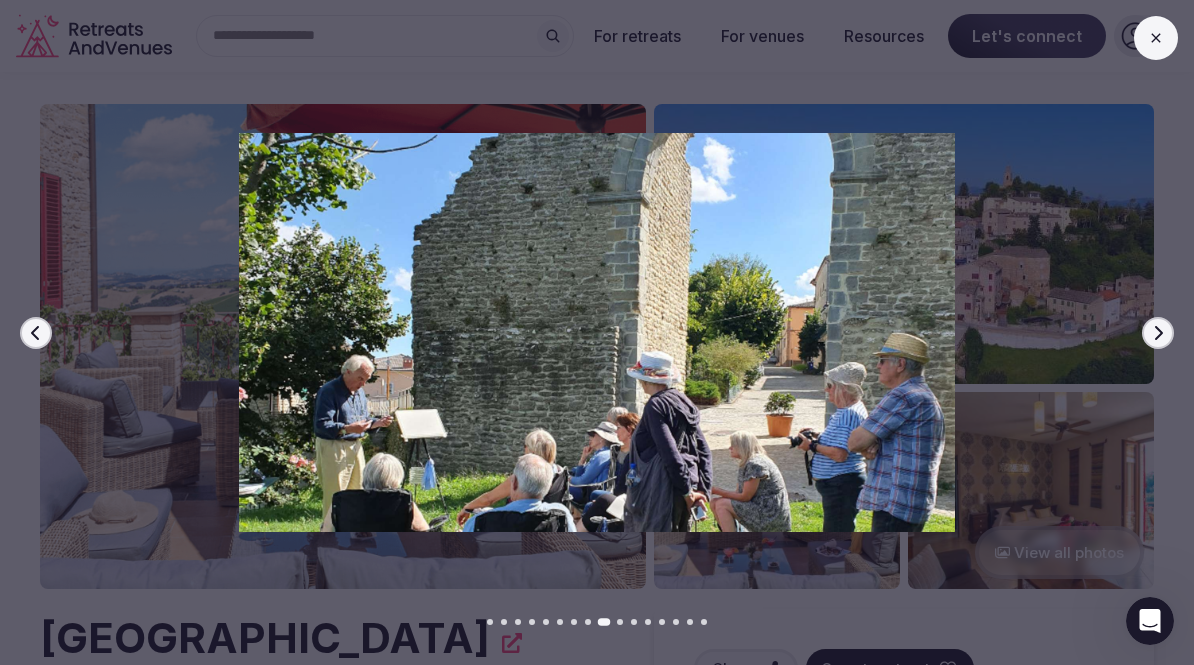click on "Next slide" at bounding box center (1158, 333) 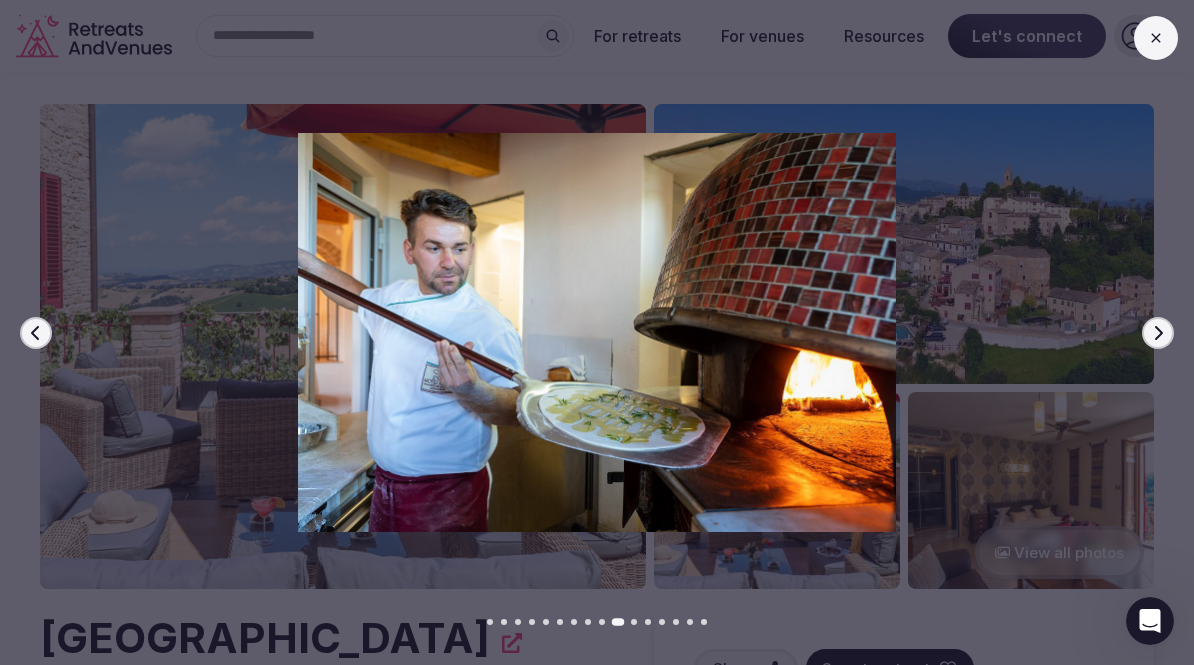 click on "Next slide" at bounding box center [1158, 333] 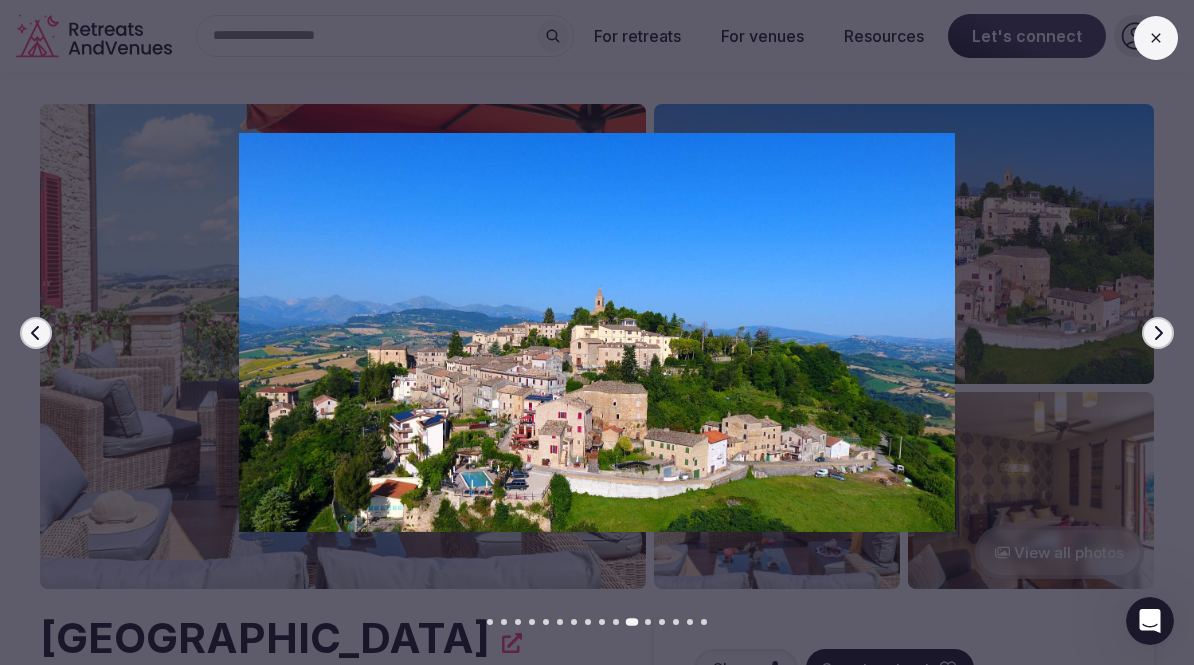click on "Next slide" at bounding box center (1158, 333) 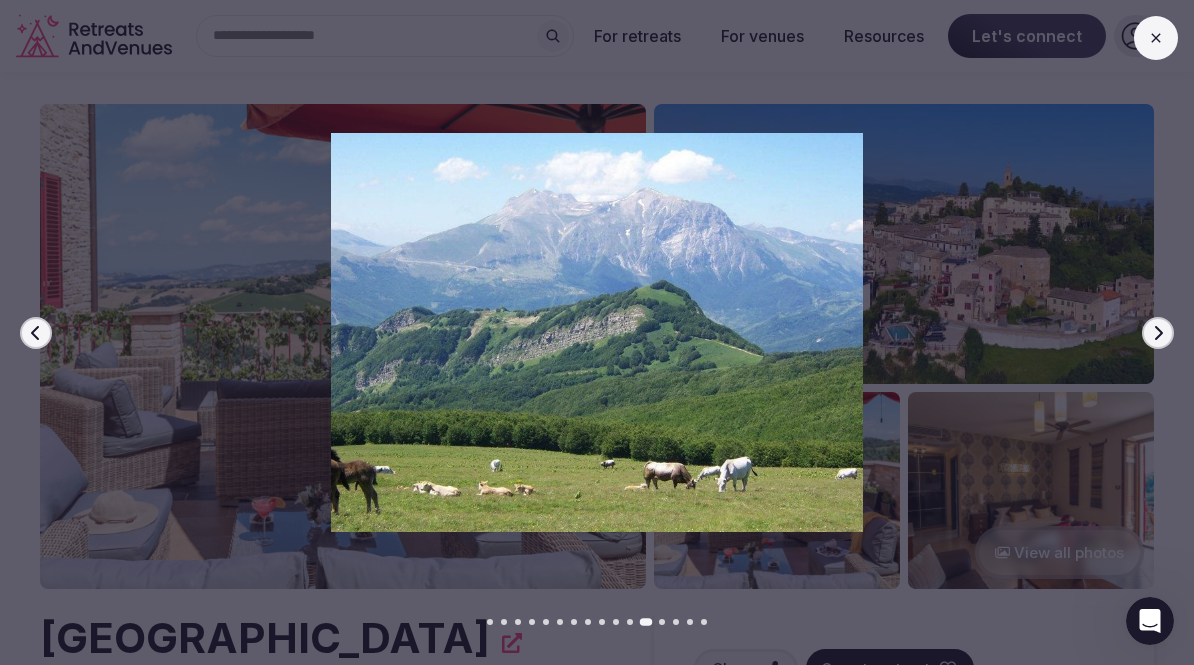 click 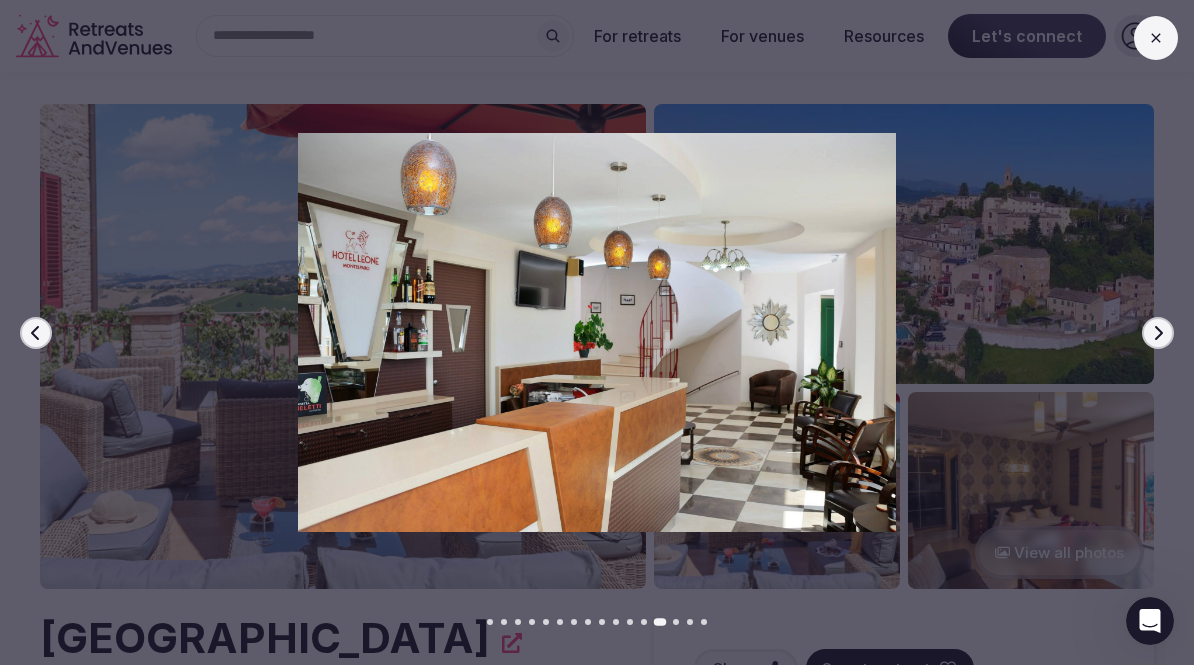 click on "Next slide" at bounding box center [1158, 333] 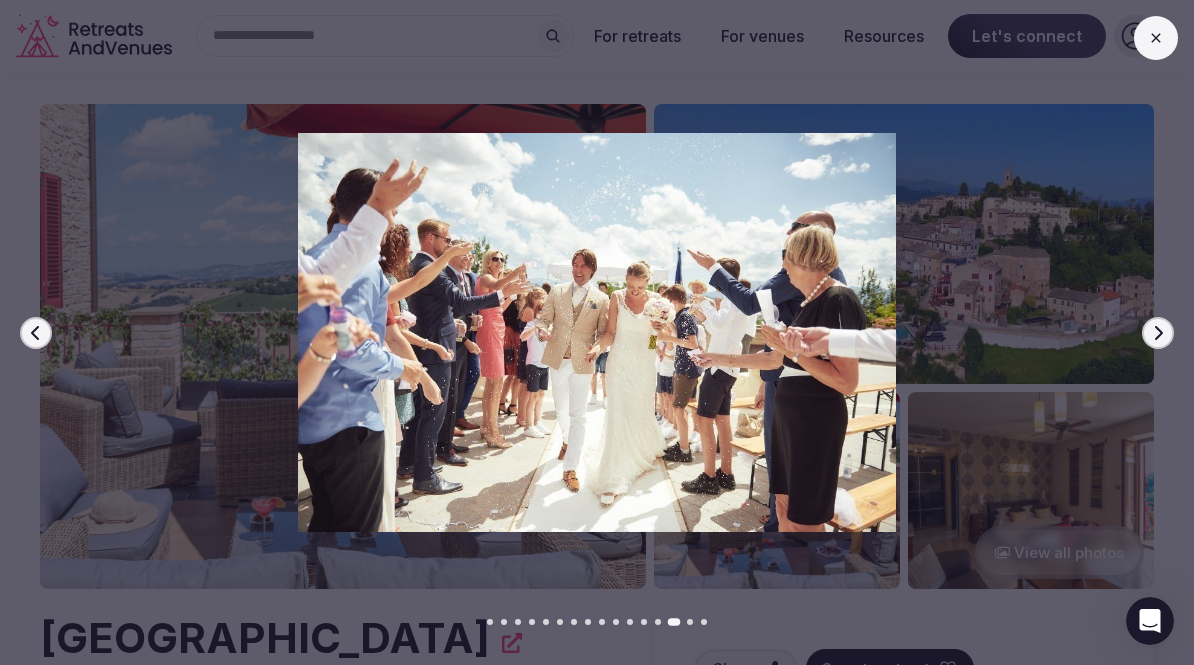 click on "Next slide" at bounding box center (1158, 333) 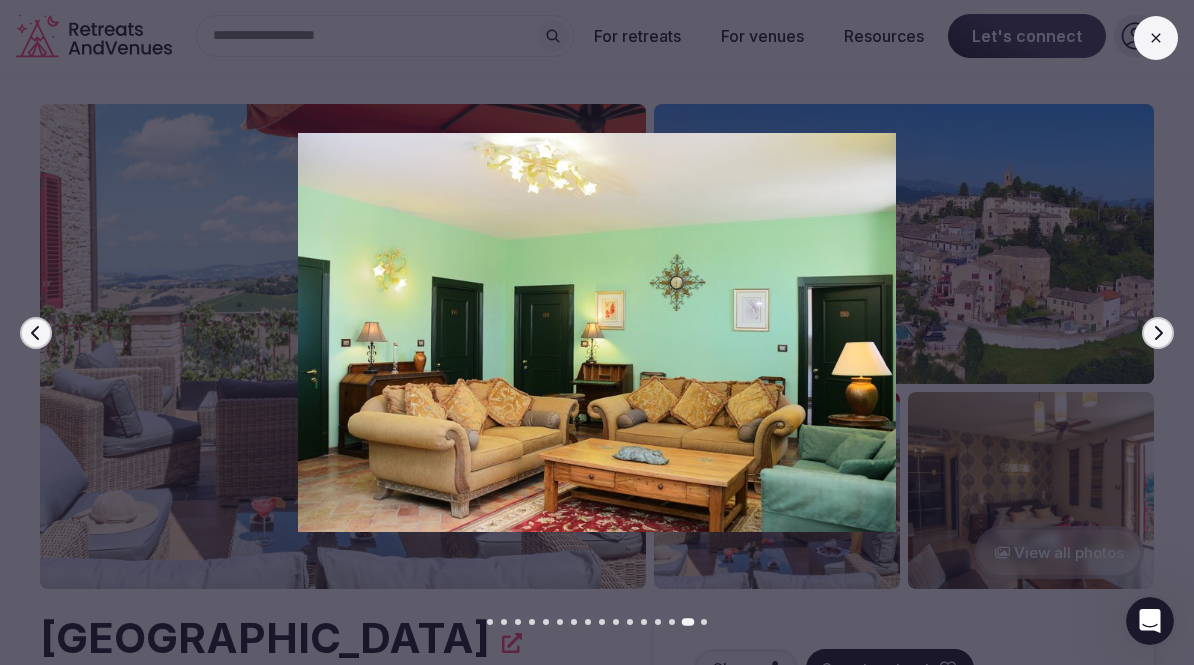 click 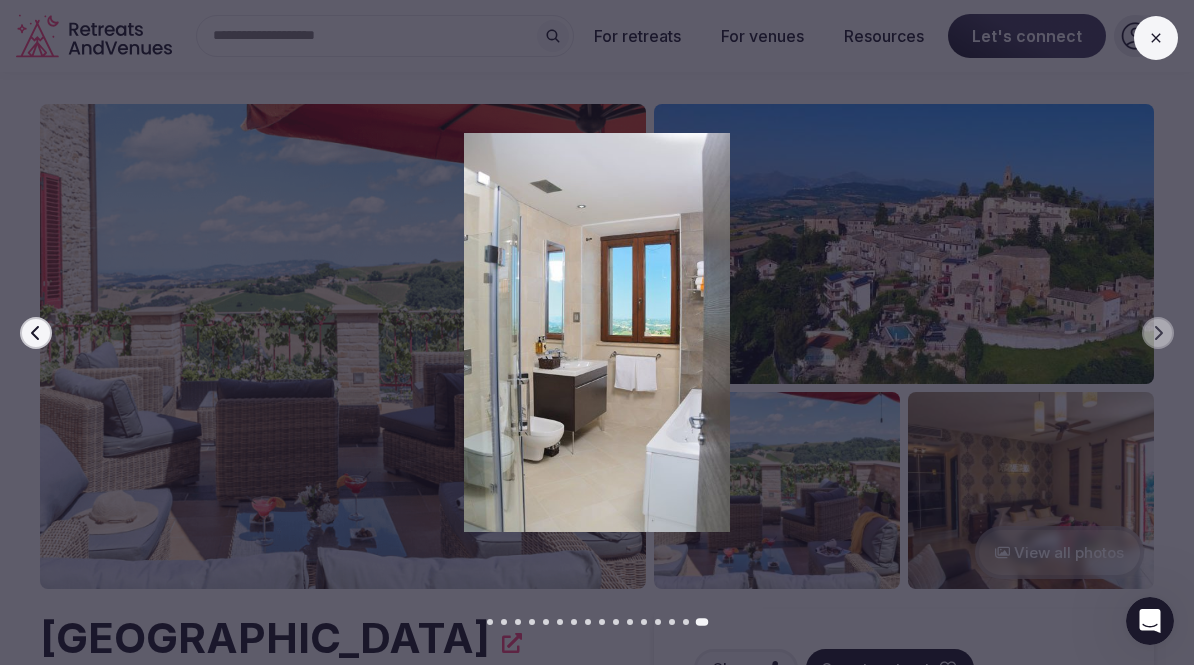 click at bounding box center (589, 332) 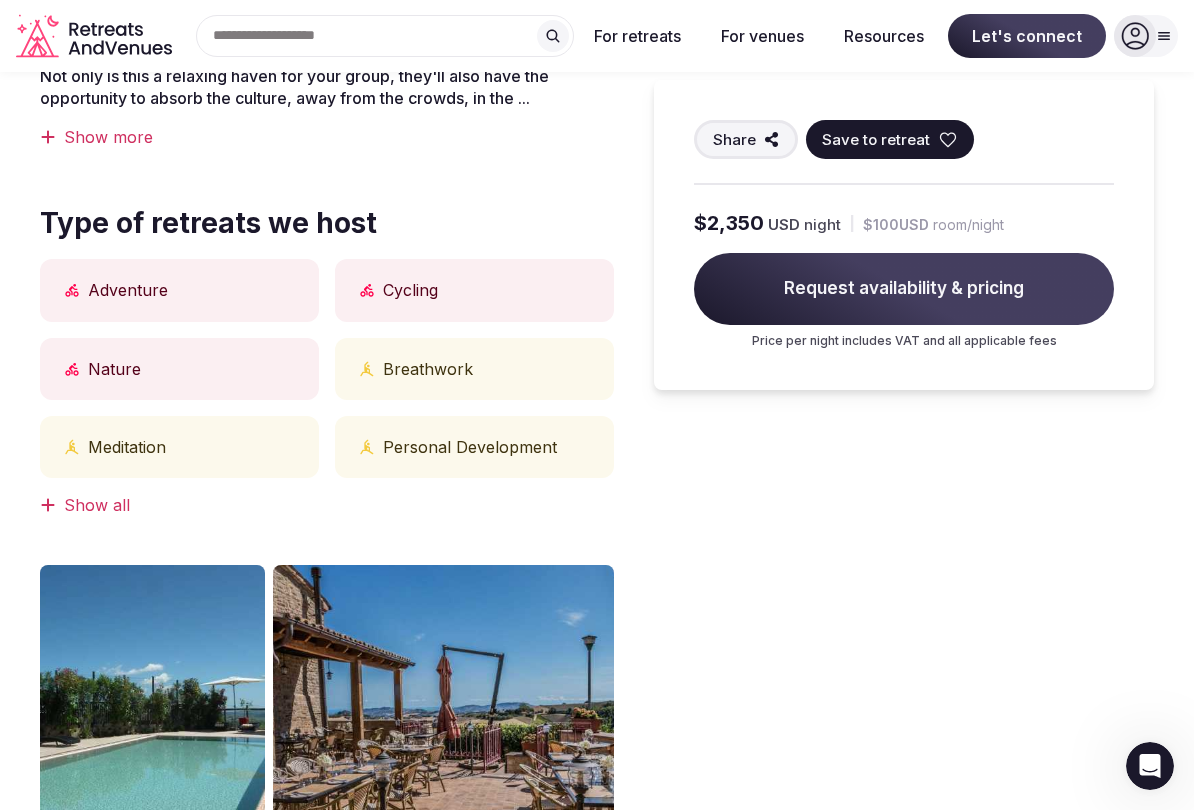 scroll, scrollTop: 831, scrollLeft: 0, axis: vertical 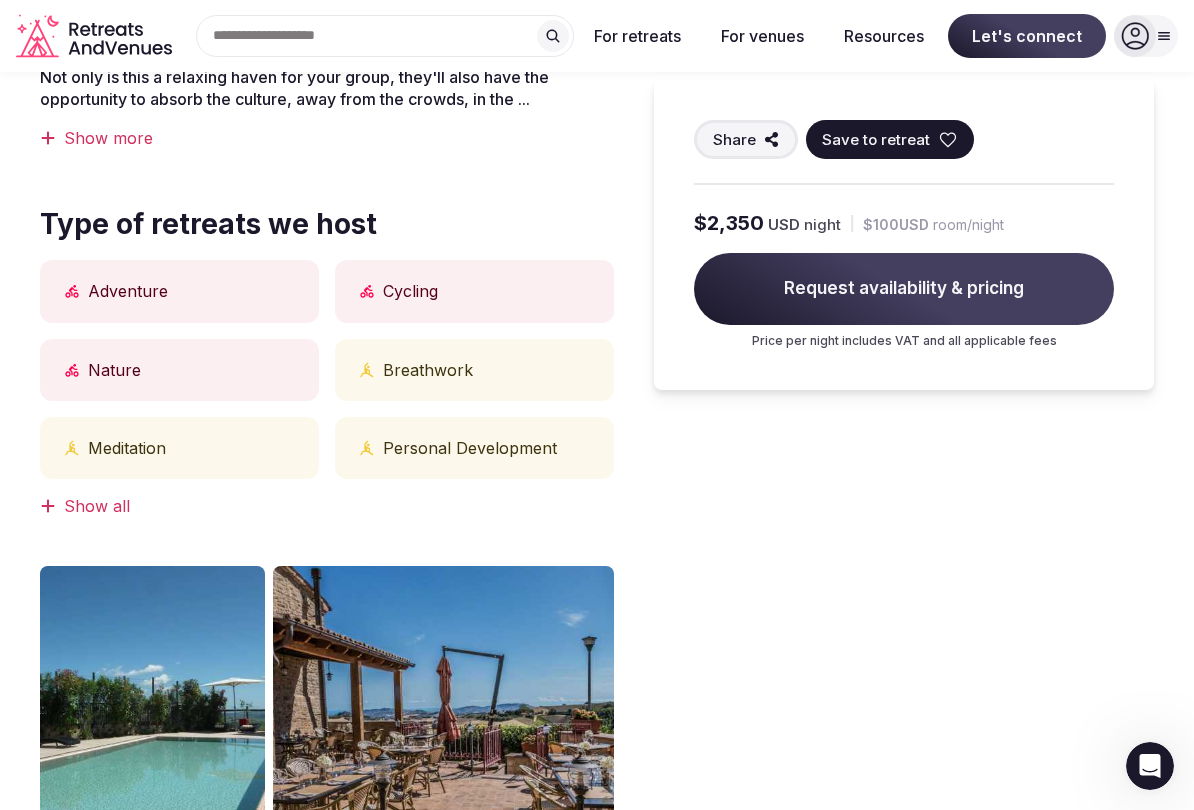 click on "Adventure" at bounding box center (179, 291) 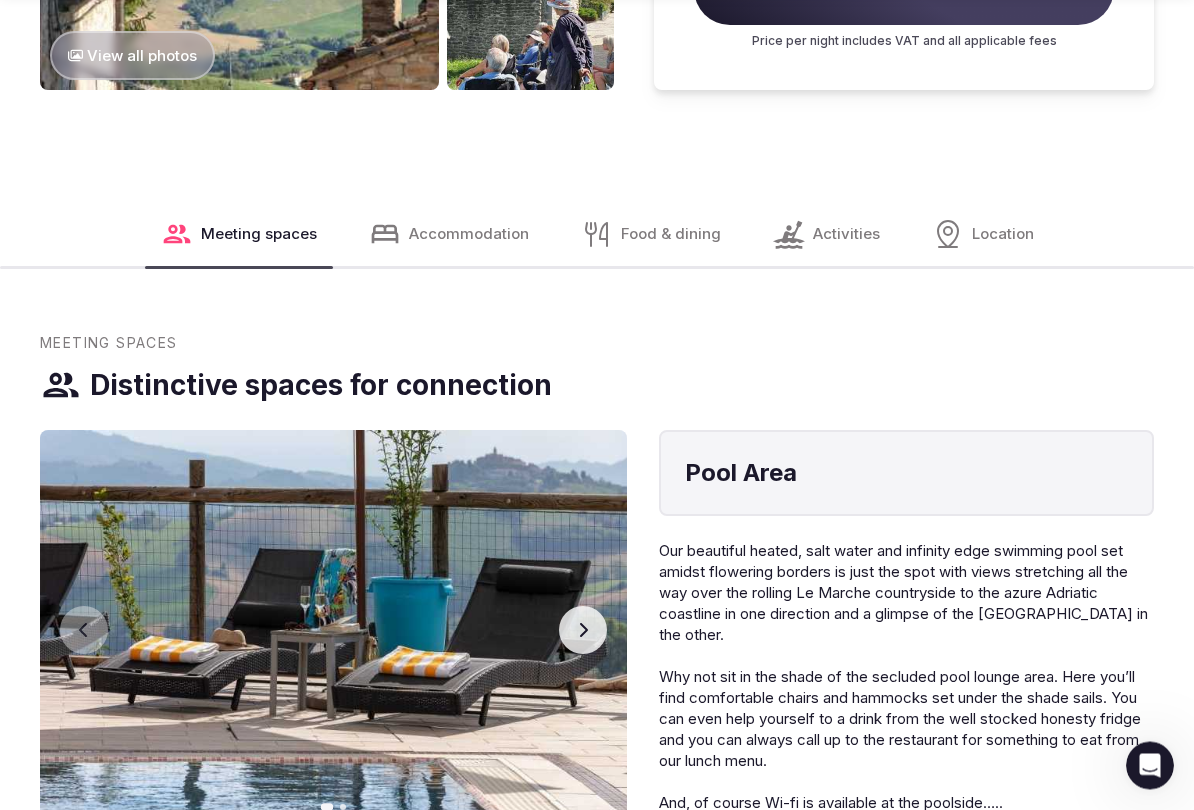 scroll, scrollTop: 2044, scrollLeft: 0, axis: vertical 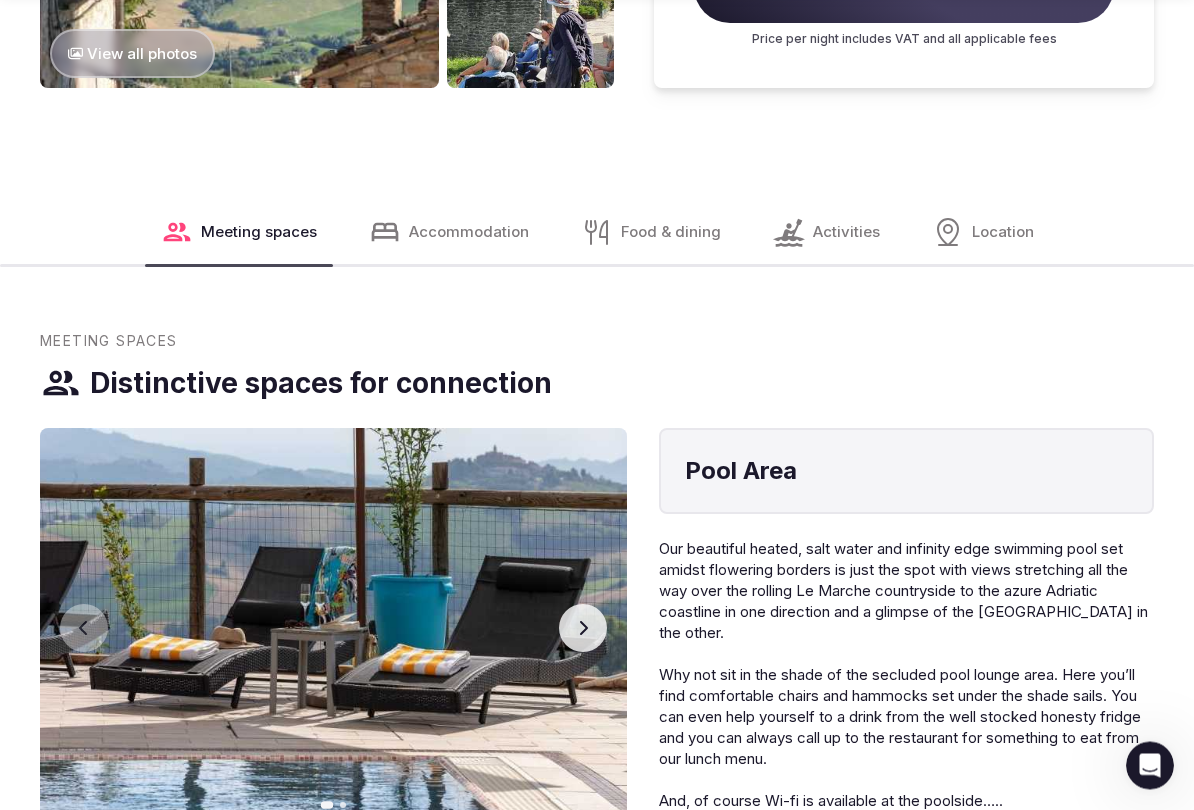 click on "Food & dining" at bounding box center (671, 232) 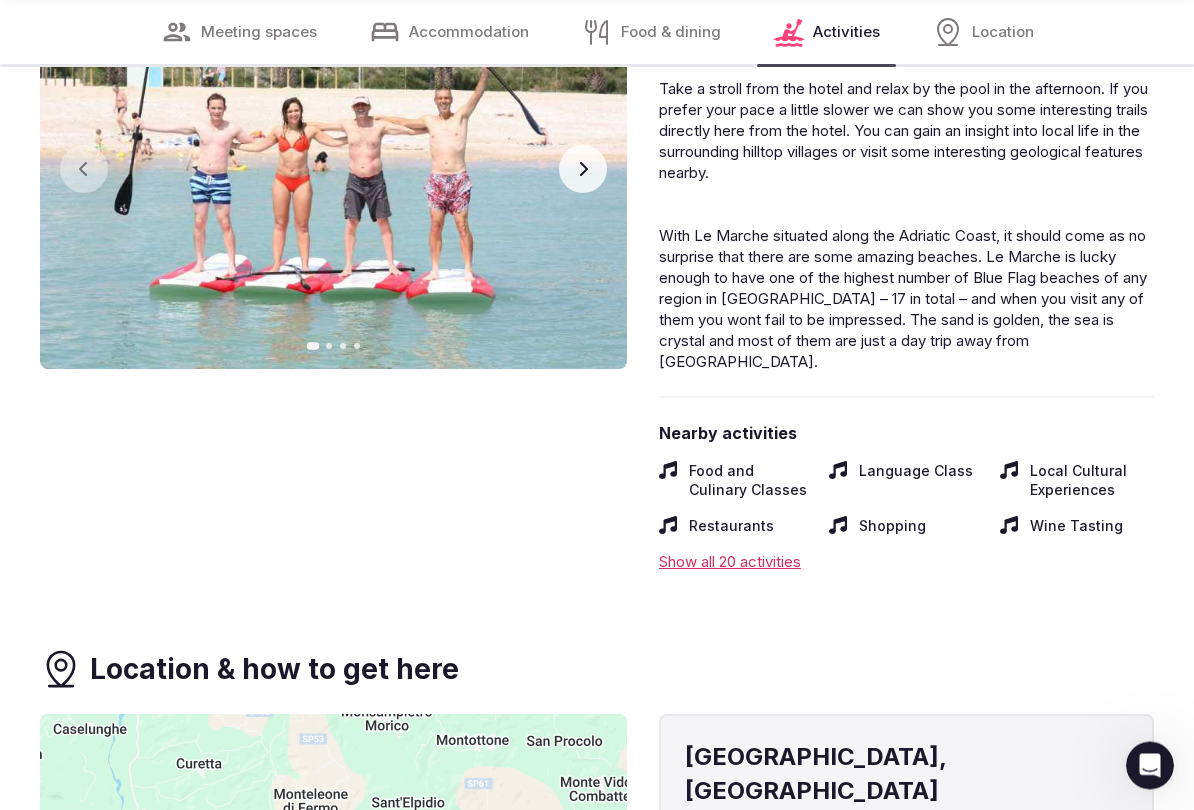 scroll, scrollTop: 5492, scrollLeft: 0, axis: vertical 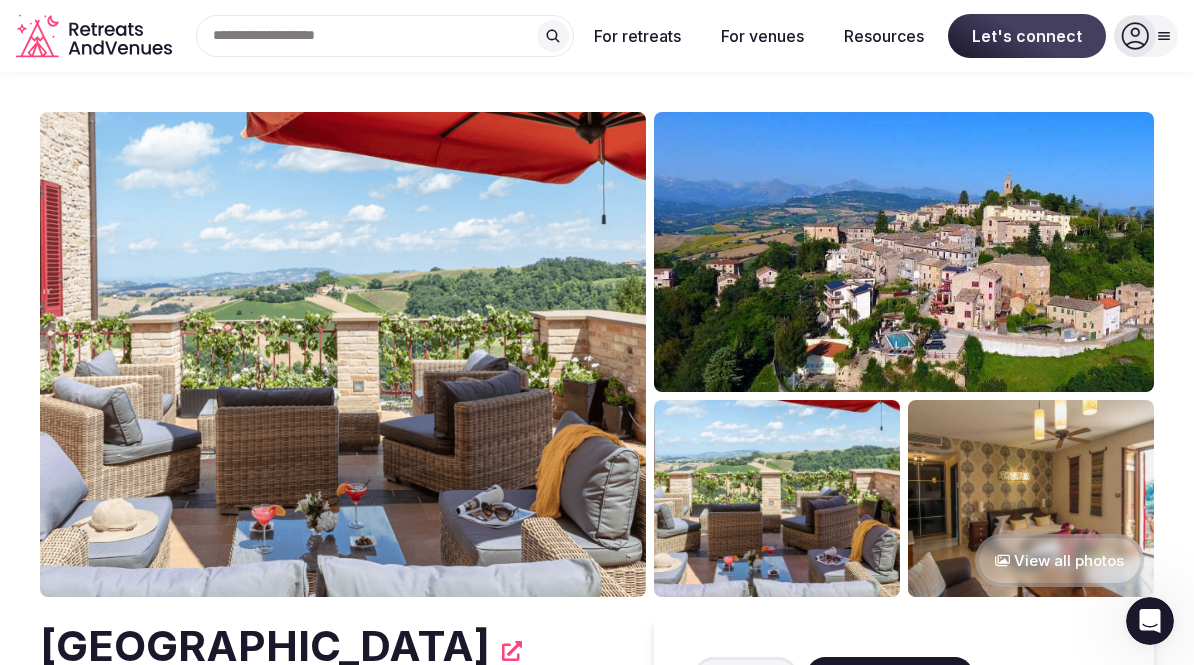 click on "Resources" at bounding box center (884, 36) 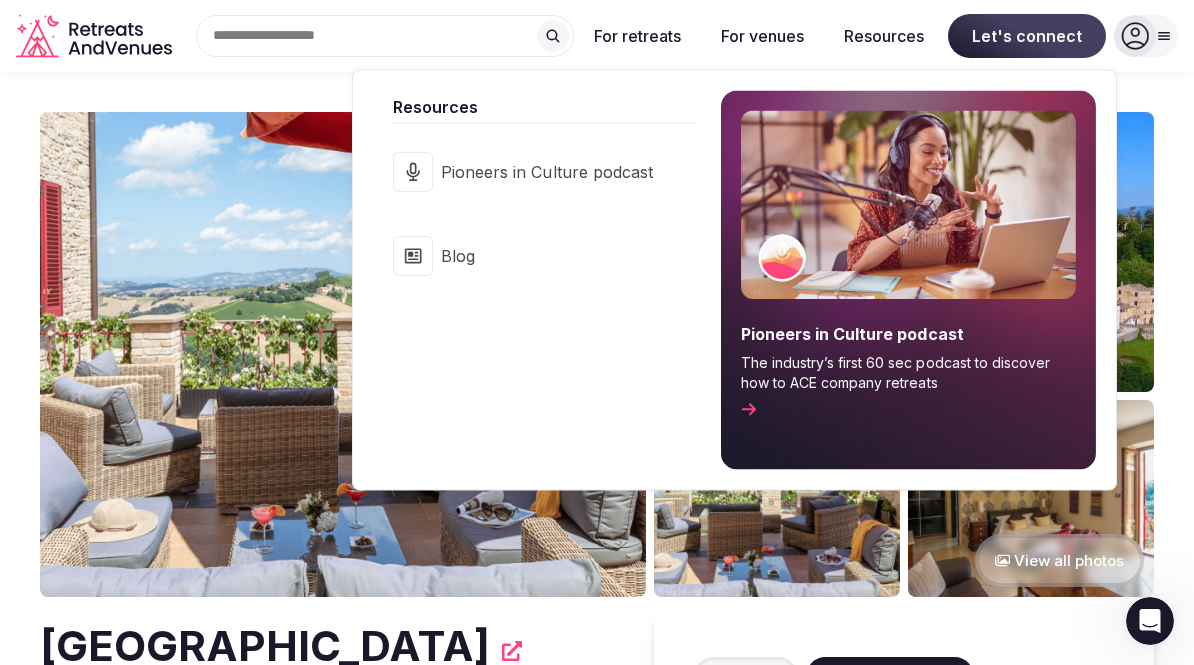 click at bounding box center (343, 354) 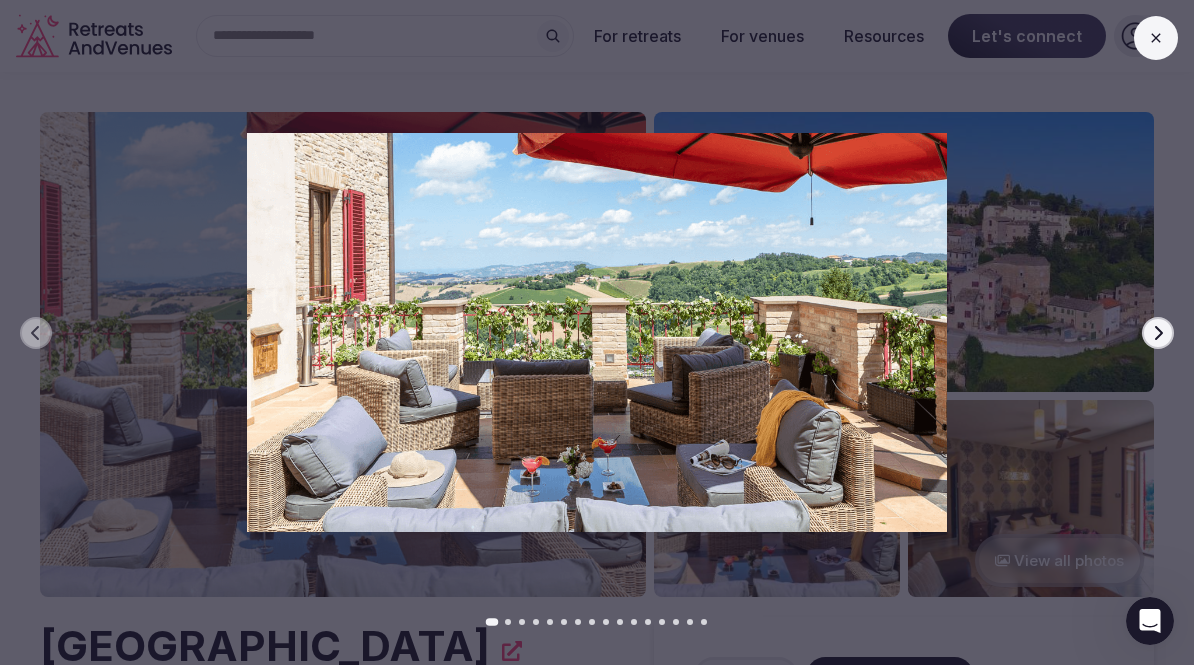 click on "Previous slide Next slide" at bounding box center [597, 332] 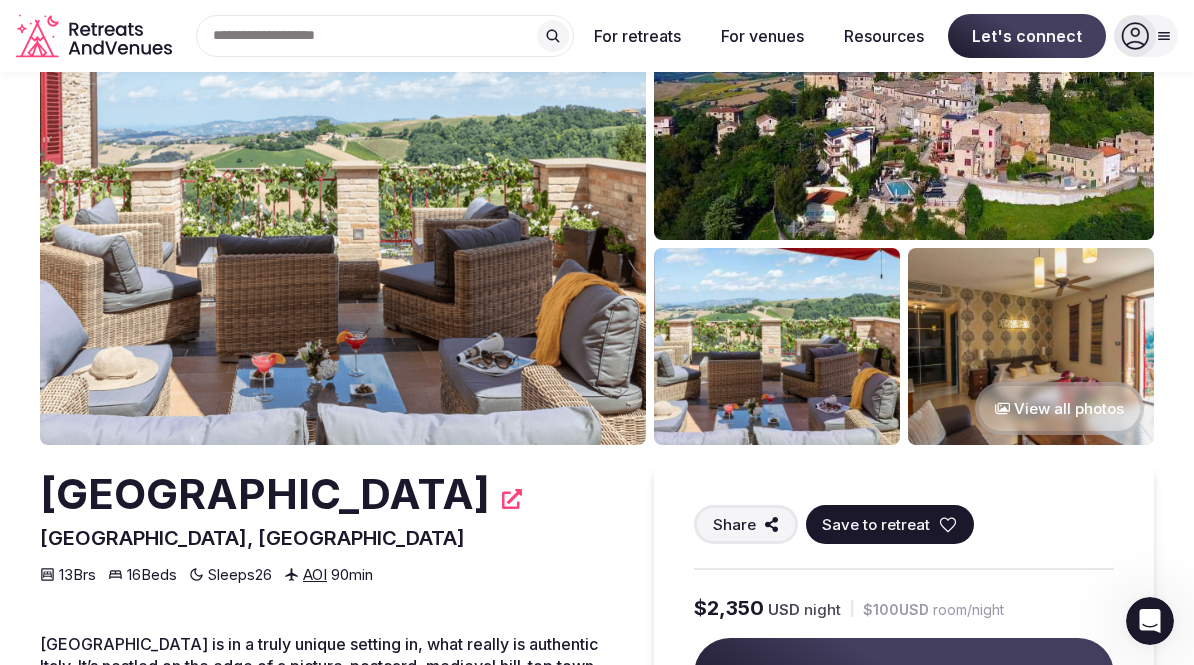 scroll, scrollTop: 0, scrollLeft: 0, axis: both 